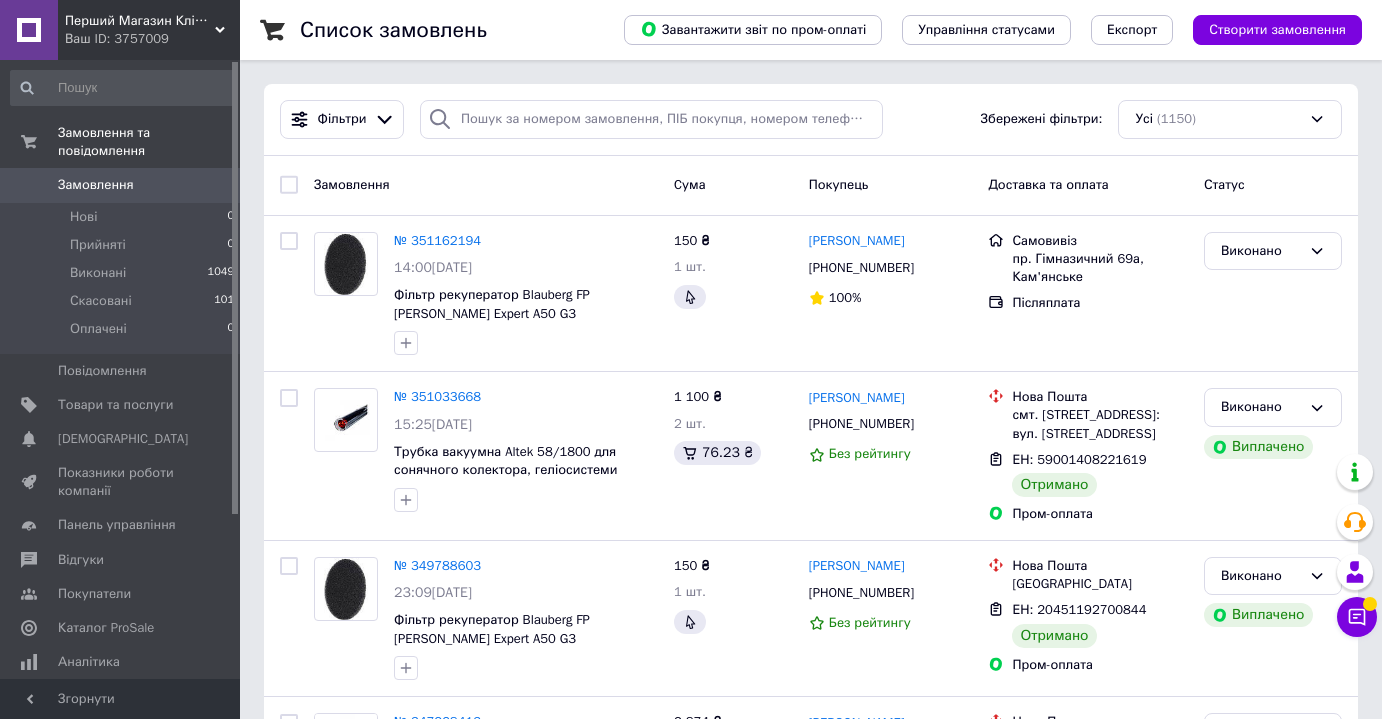 scroll, scrollTop: 0, scrollLeft: 0, axis: both 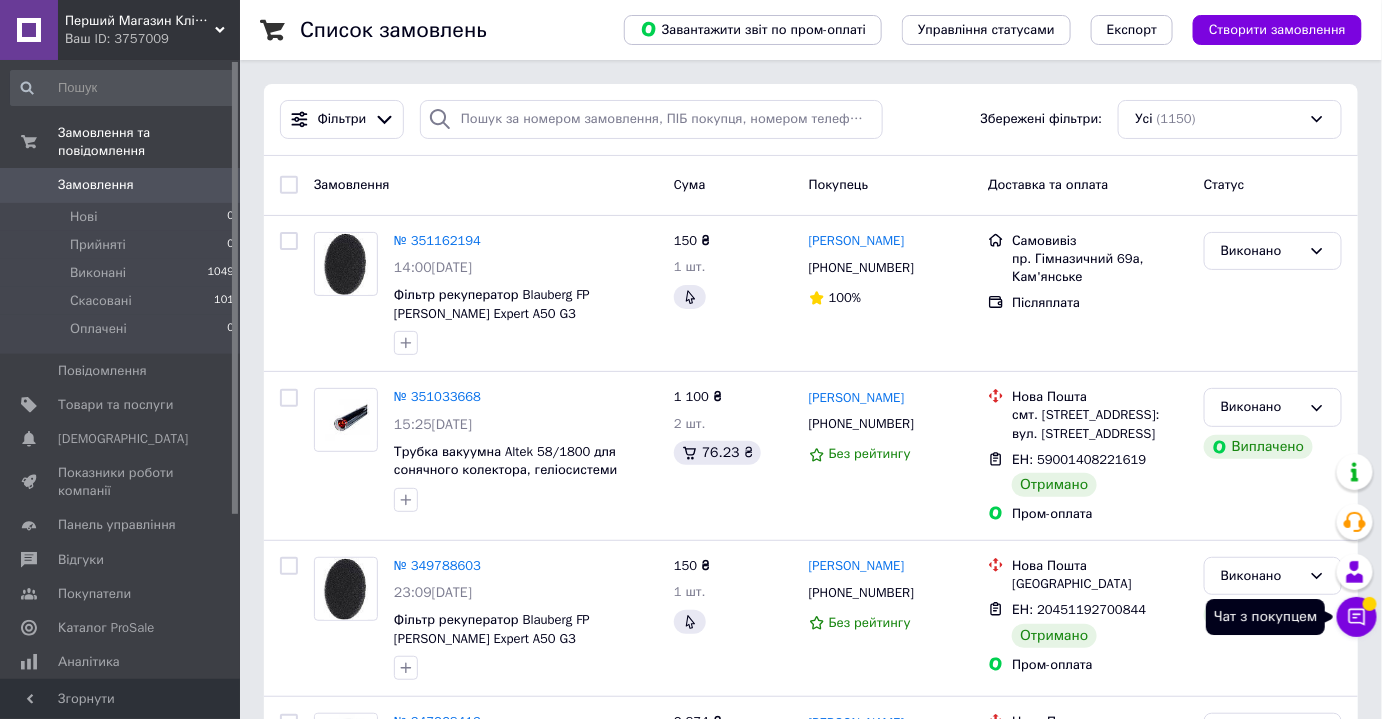 click 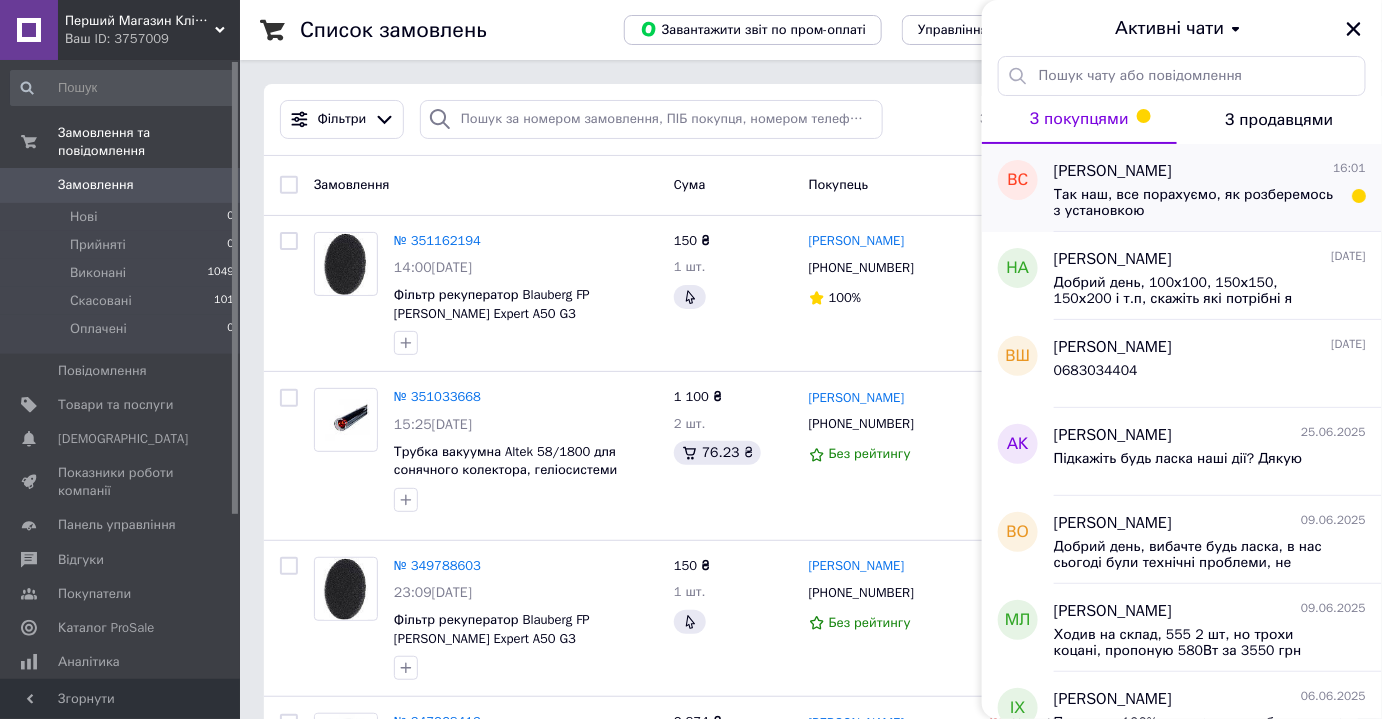 click on "Так наш, все порахуємо, як розберемось з установкою" at bounding box center [1196, 203] 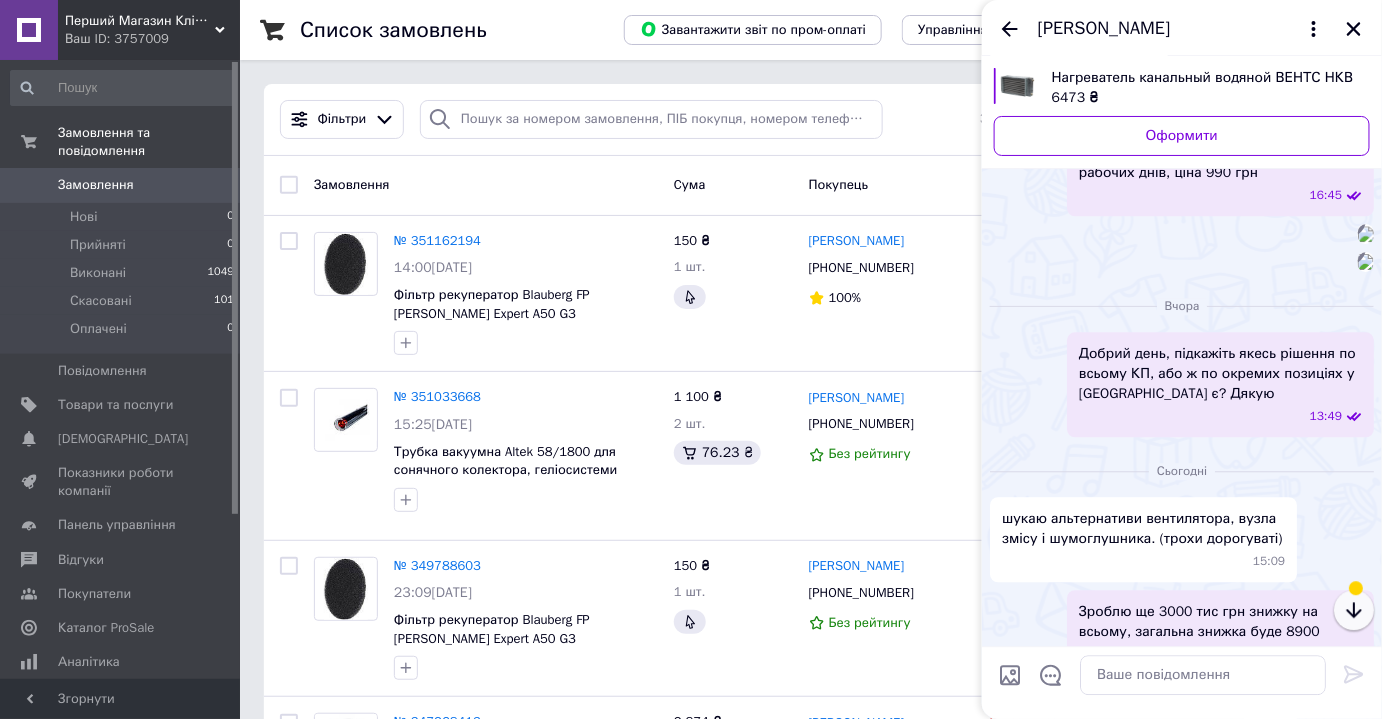 click 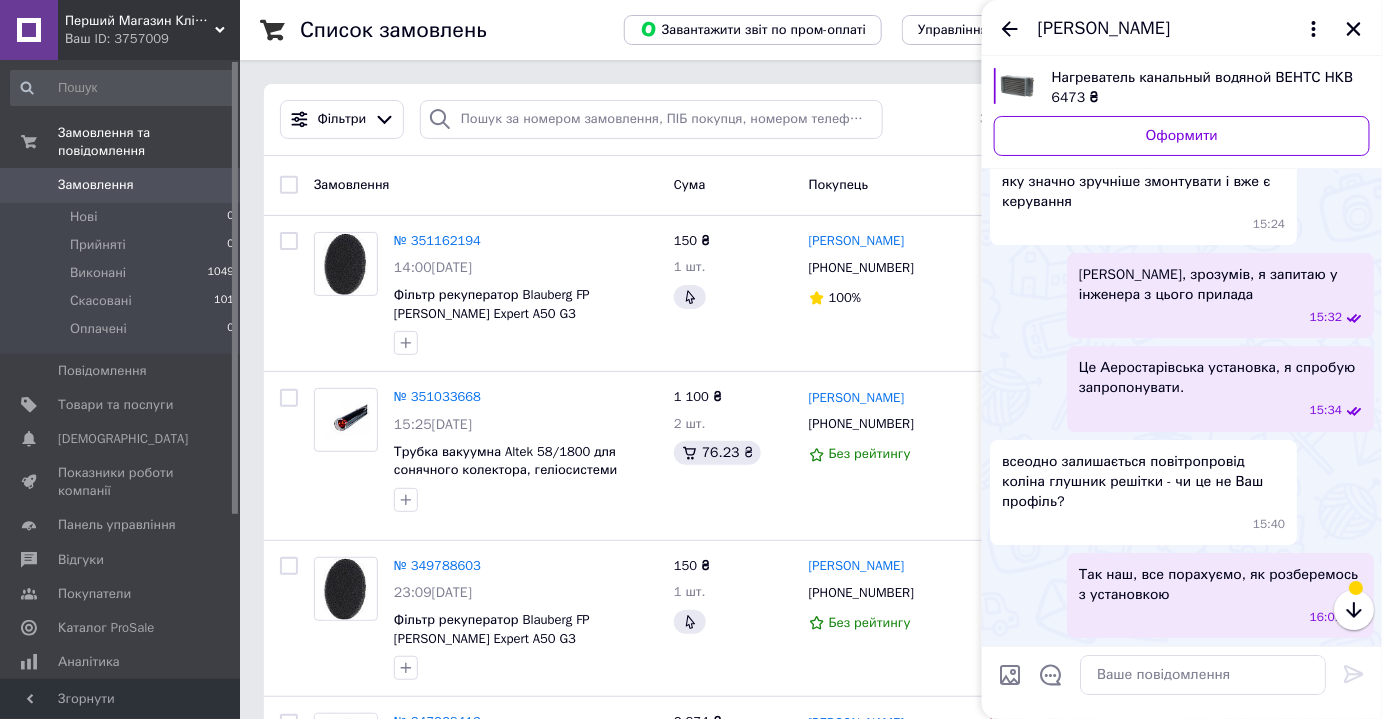 scroll, scrollTop: 2766, scrollLeft: 0, axis: vertical 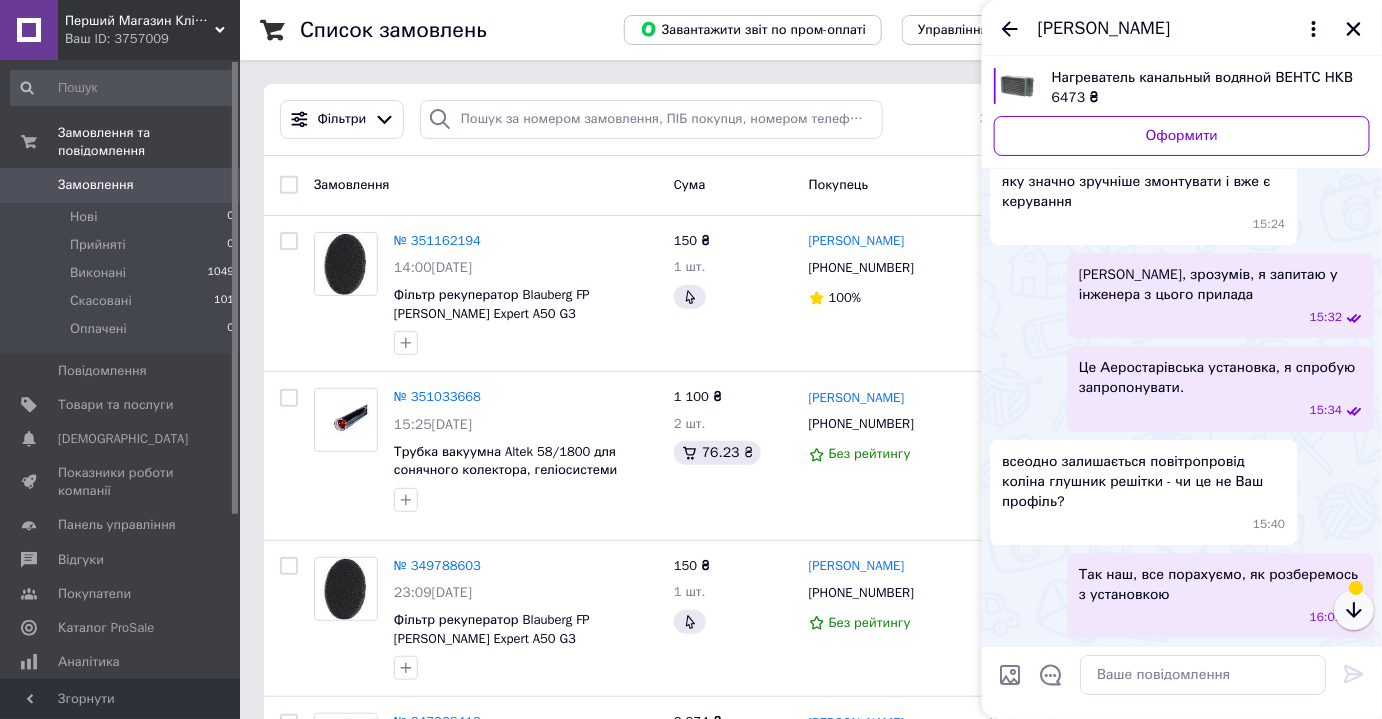 click 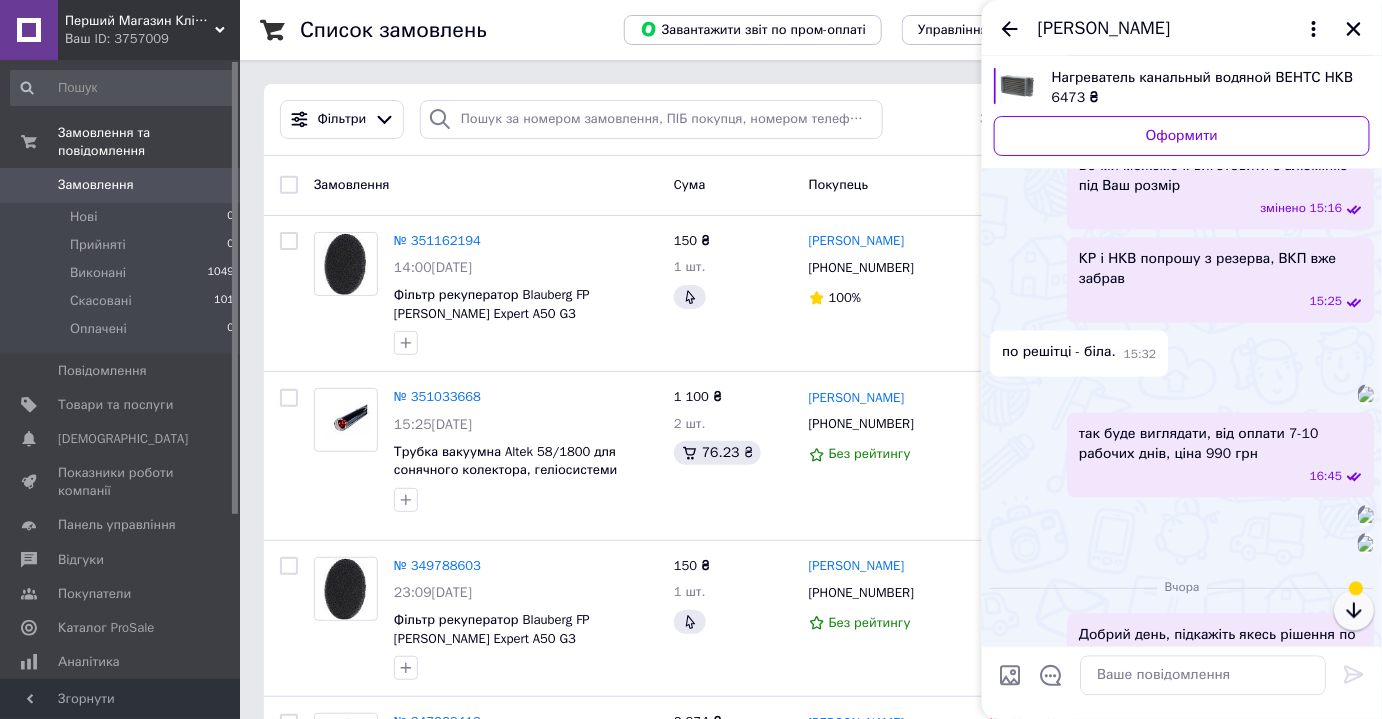 click 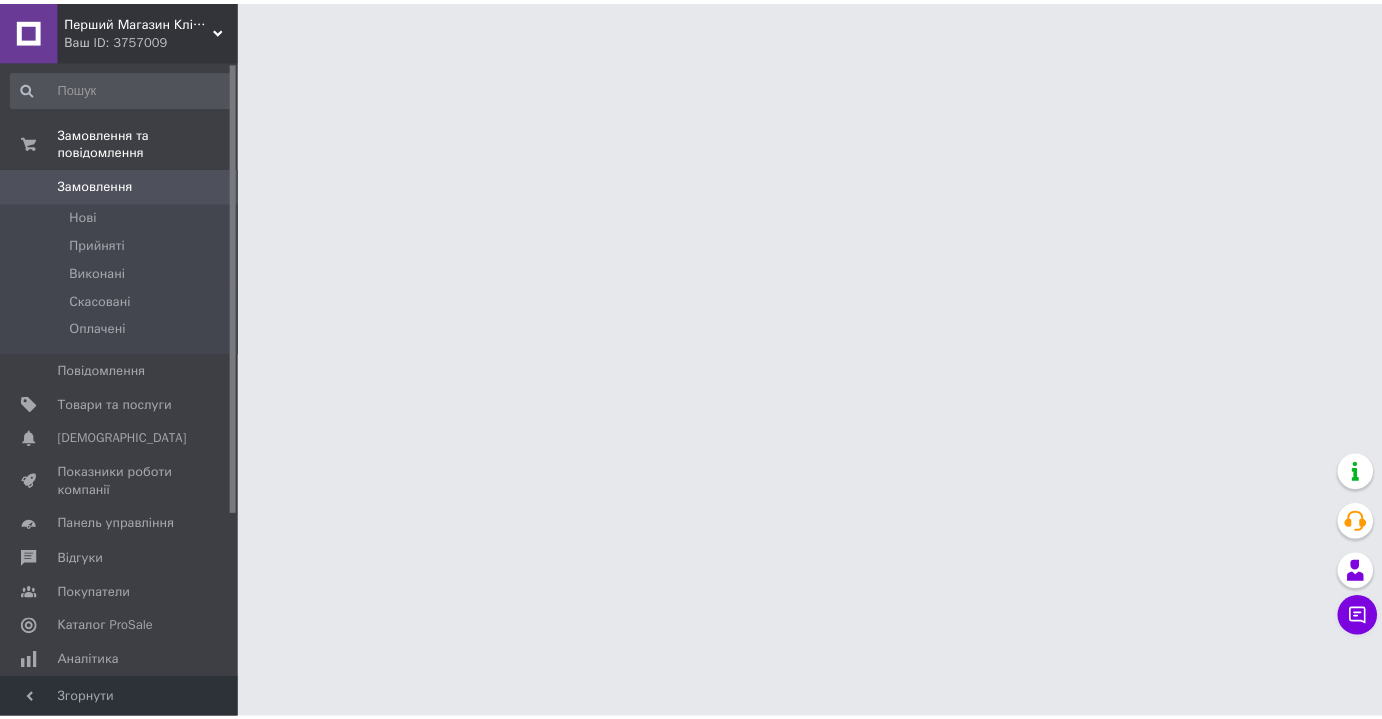 scroll, scrollTop: 0, scrollLeft: 0, axis: both 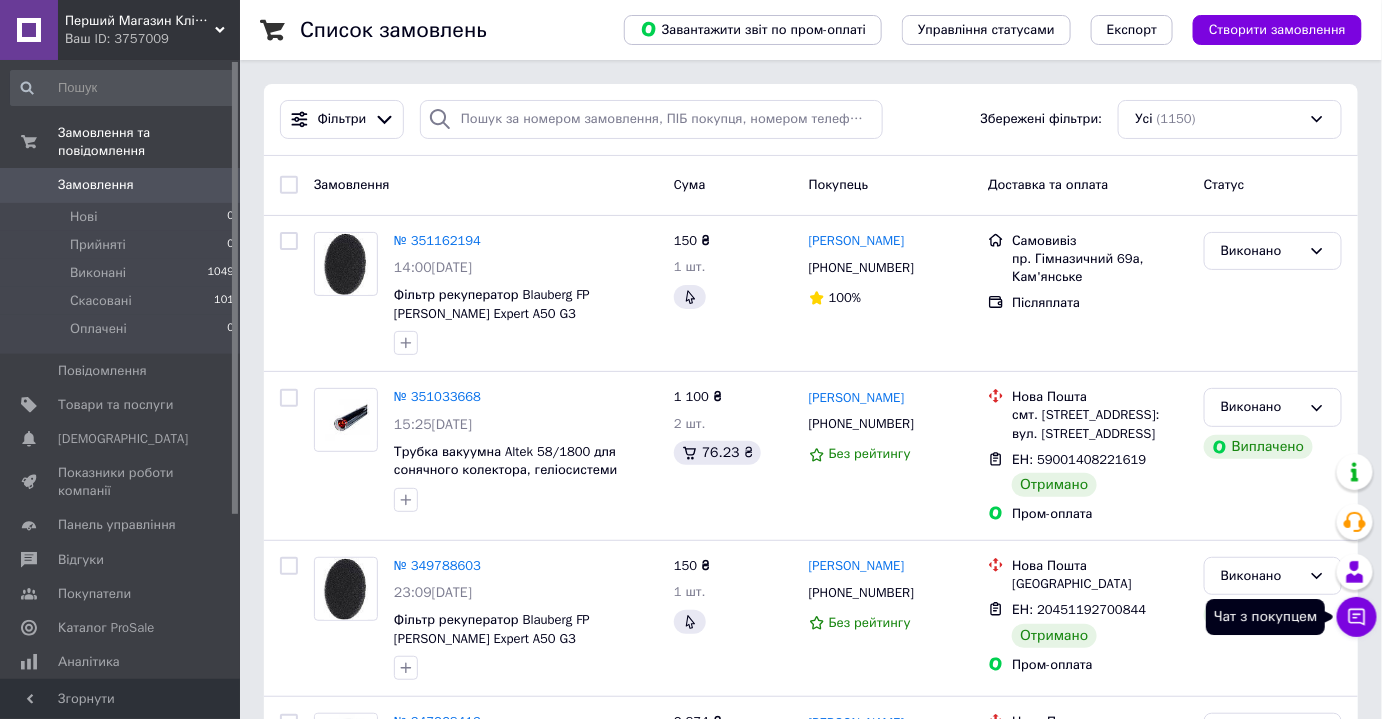 click 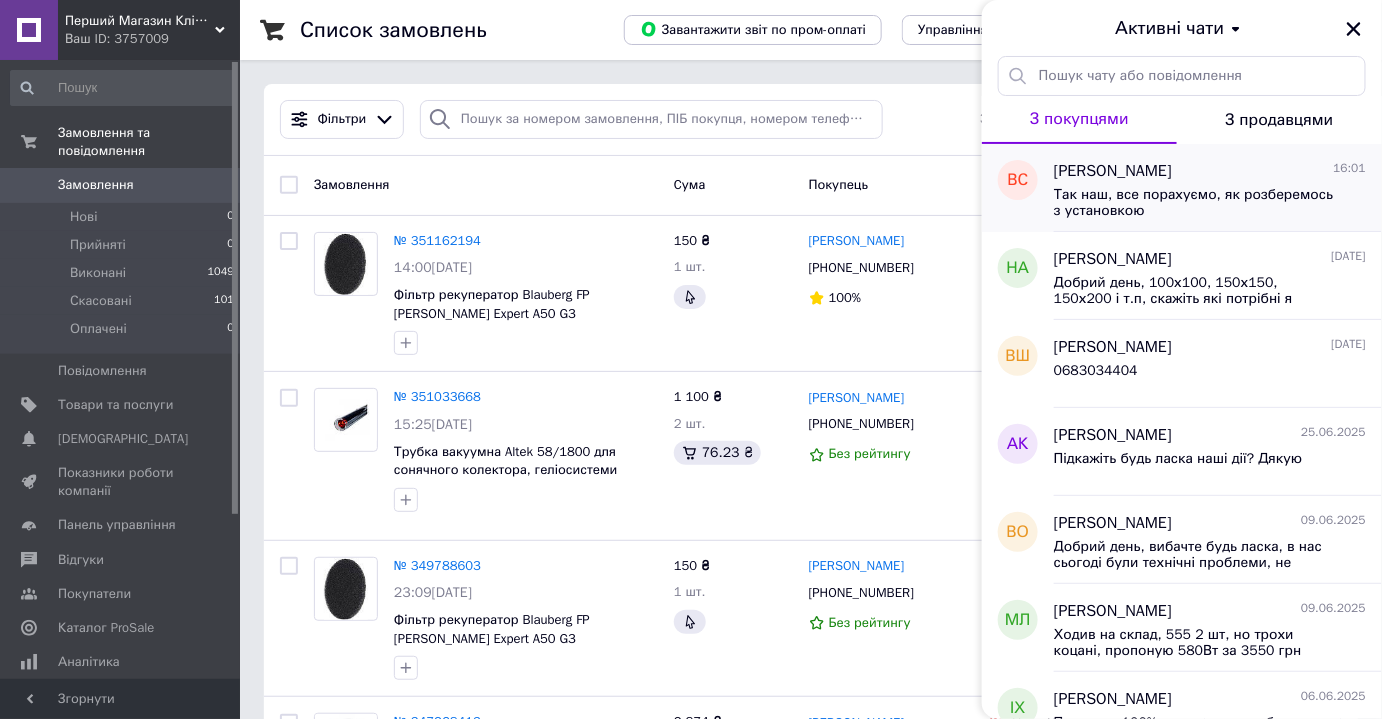 click on "Так наш, все порахуємо, як розберемось з установкою" at bounding box center [1196, 203] 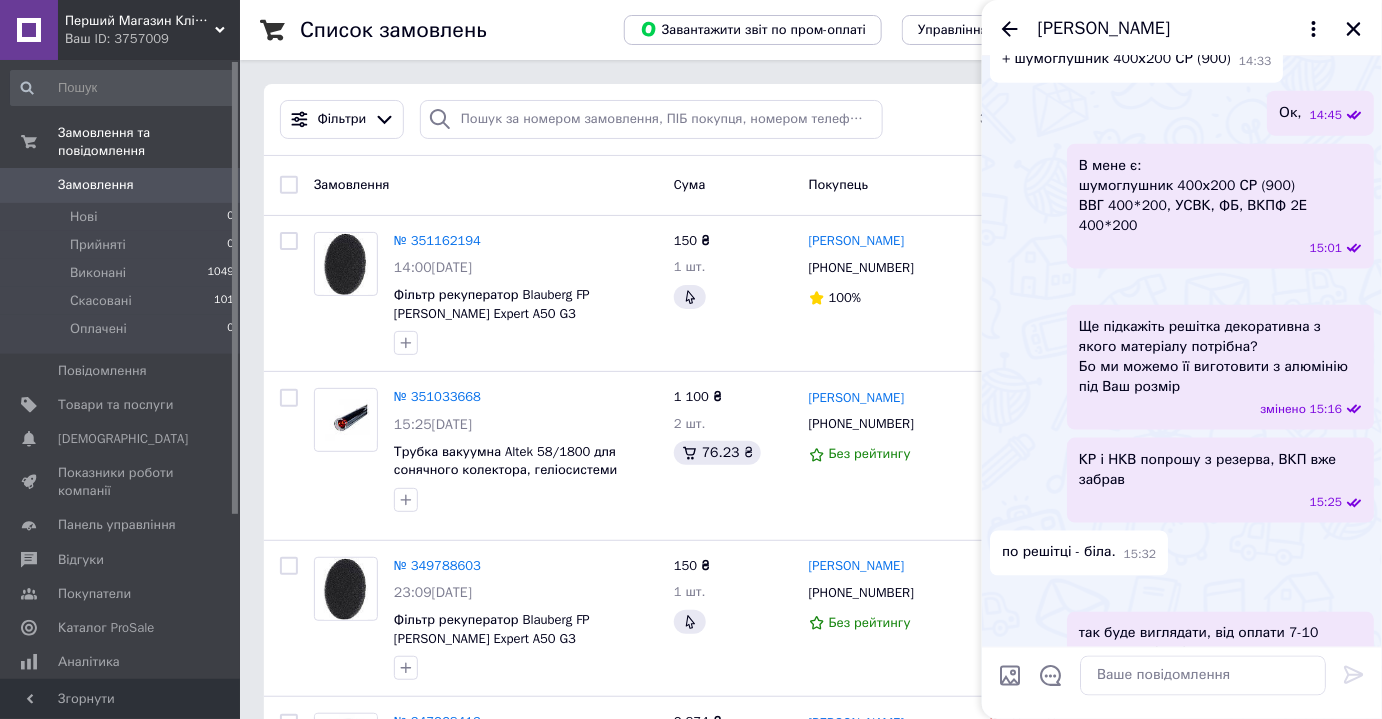 scroll, scrollTop: 593, scrollLeft: 0, axis: vertical 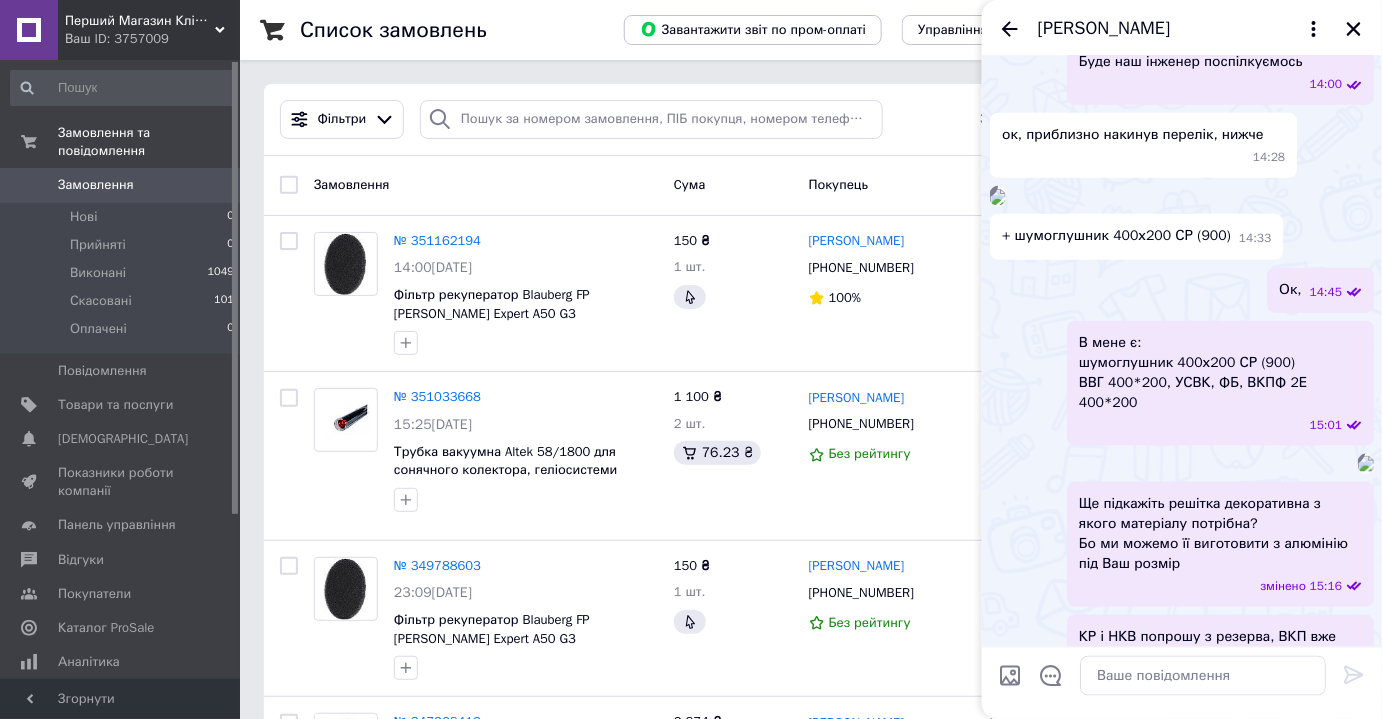 click at bounding box center [998, 197] 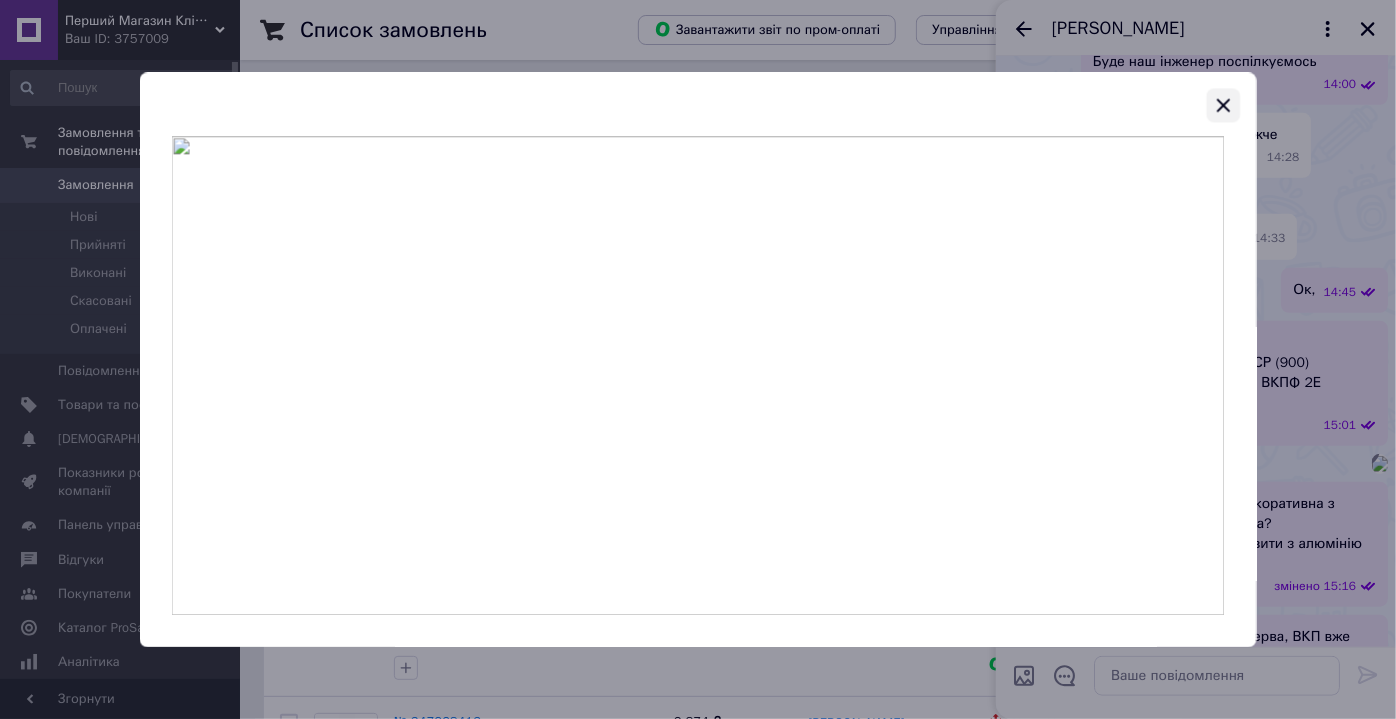 click 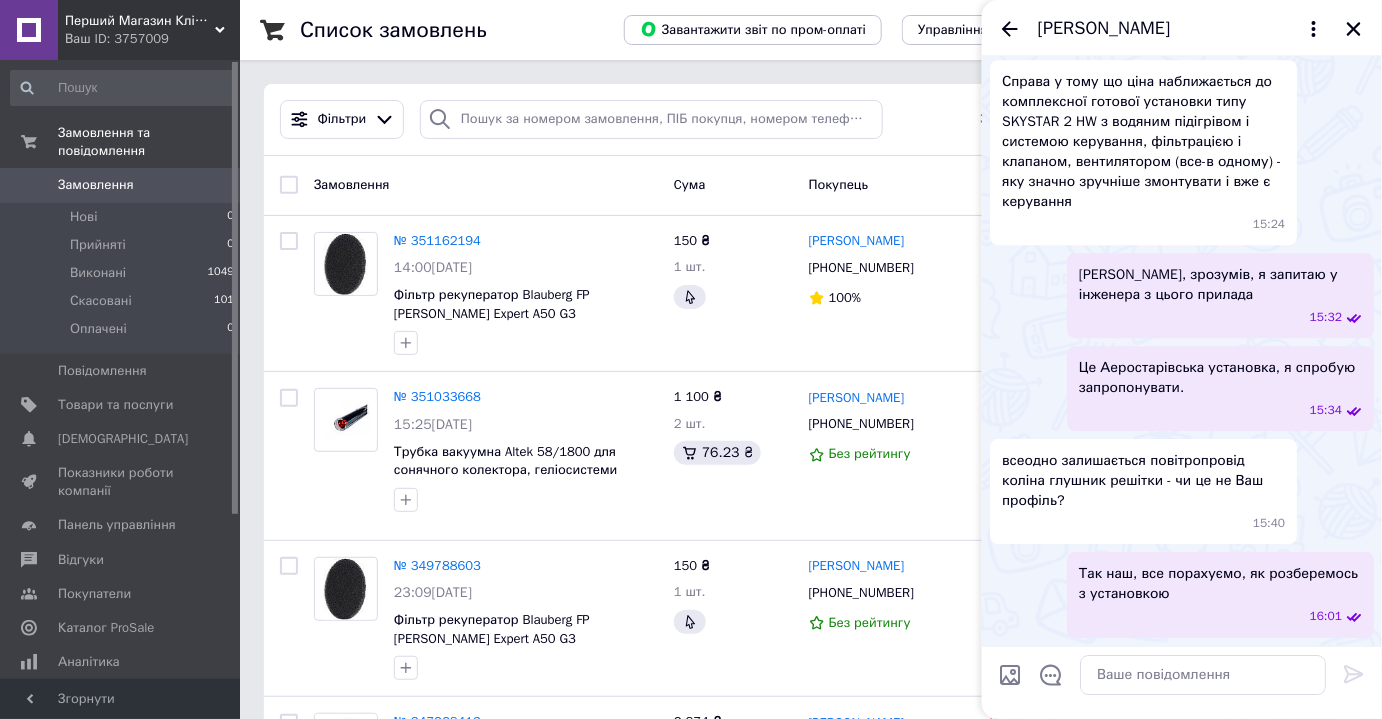 scroll, scrollTop: 1957, scrollLeft: 0, axis: vertical 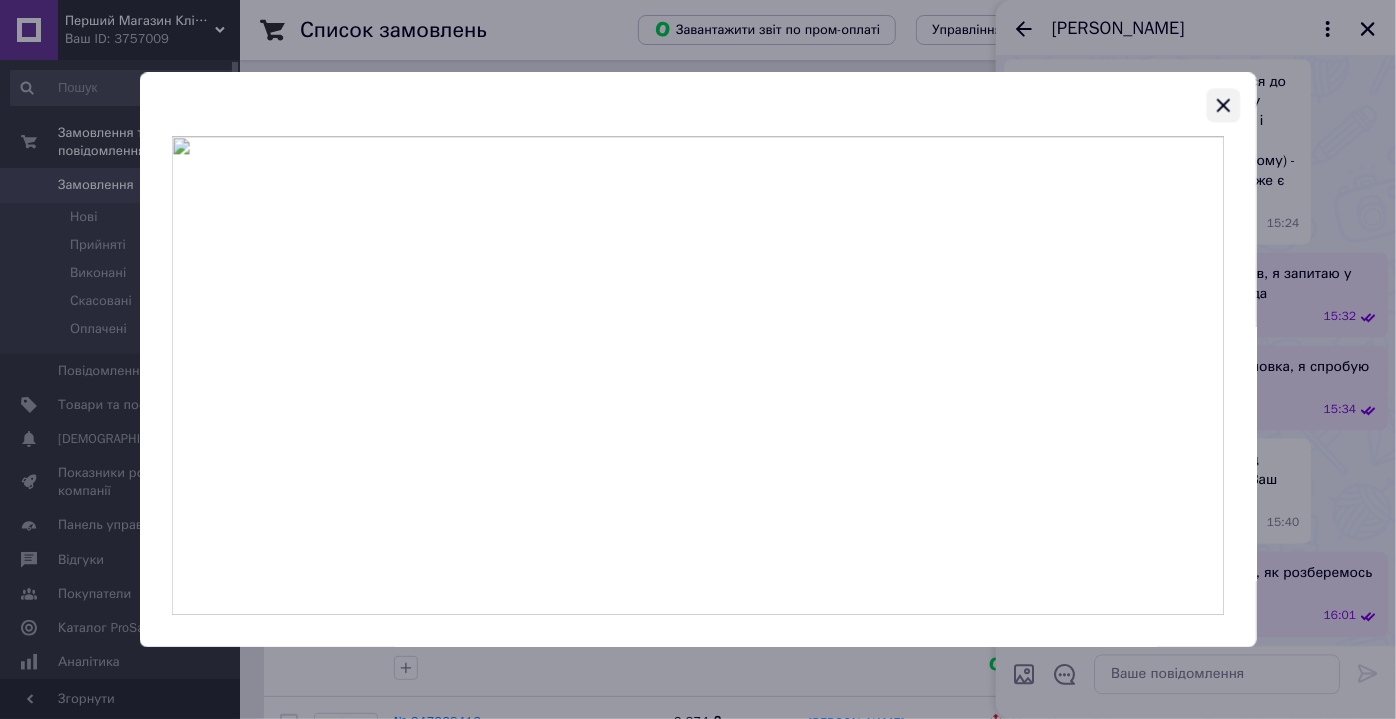 click 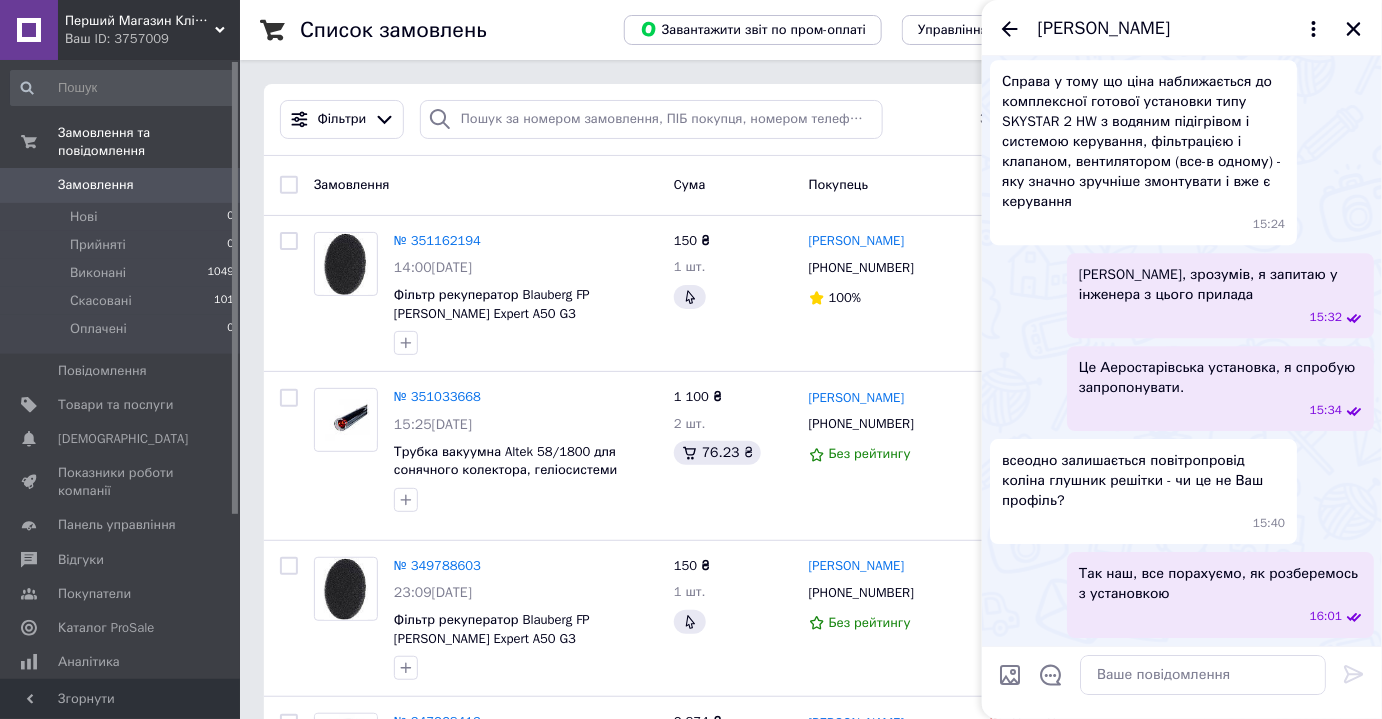 scroll, scrollTop: 2593, scrollLeft: 0, axis: vertical 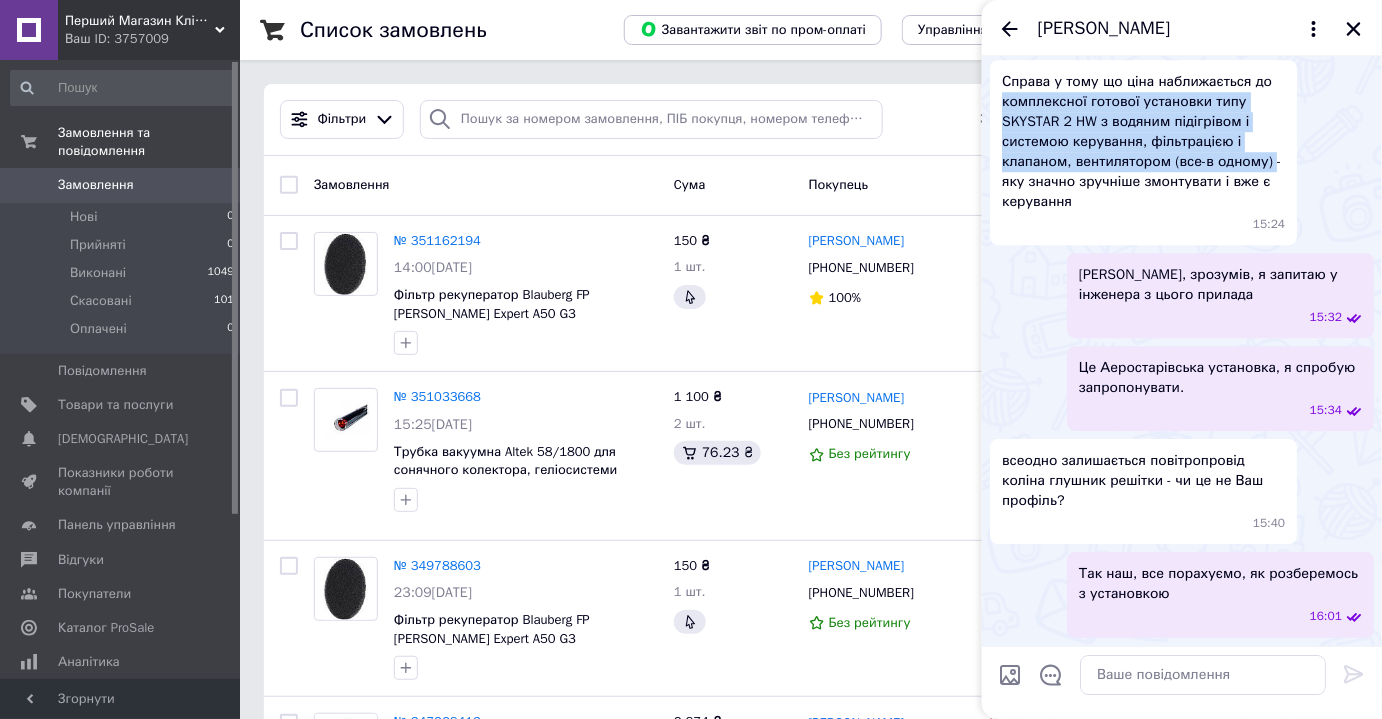 drag, startPoint x: 1267, startPoint y: 181, endPoint x: 1000, endPoint y: 506, distance: 420.61145 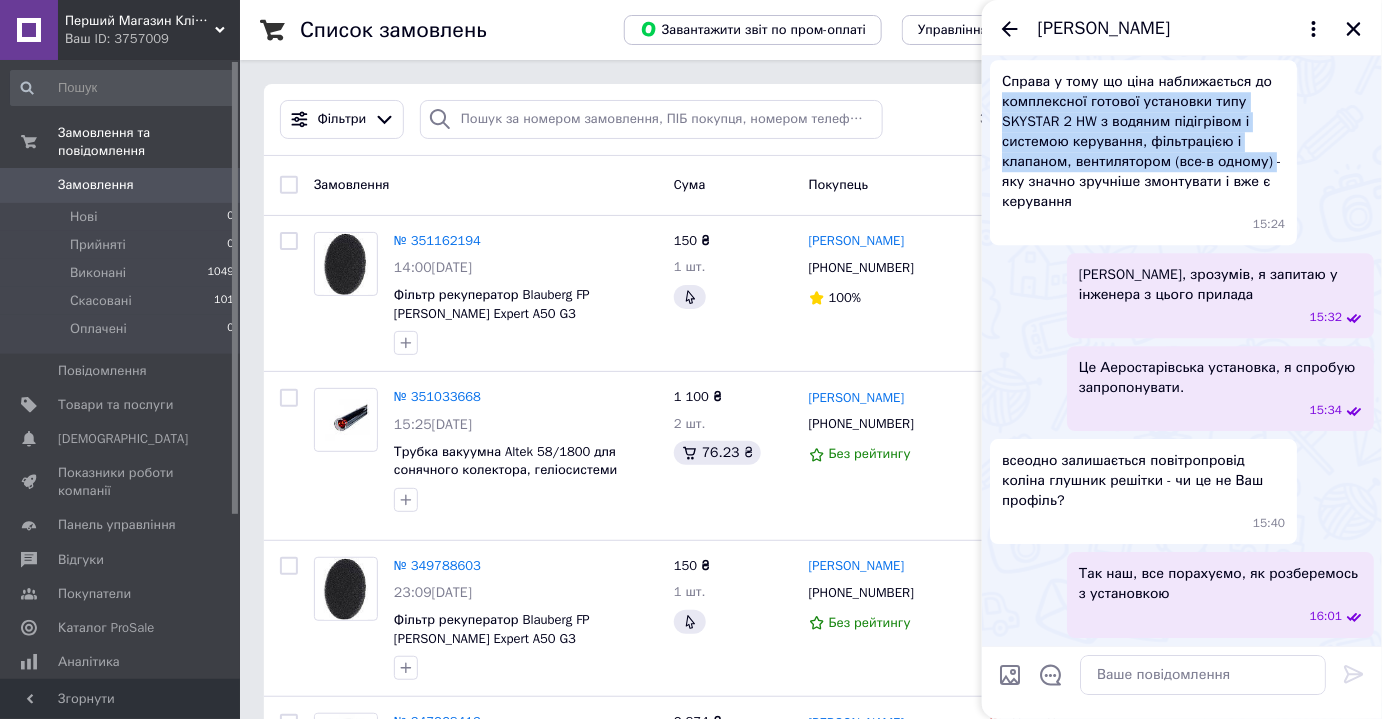copy on "комплексної готової установки типу SKYSTAR 2 HW з водяним підігрівом і системою керування, фільтрацією і клапаном, вентилятором (все-в одному)" 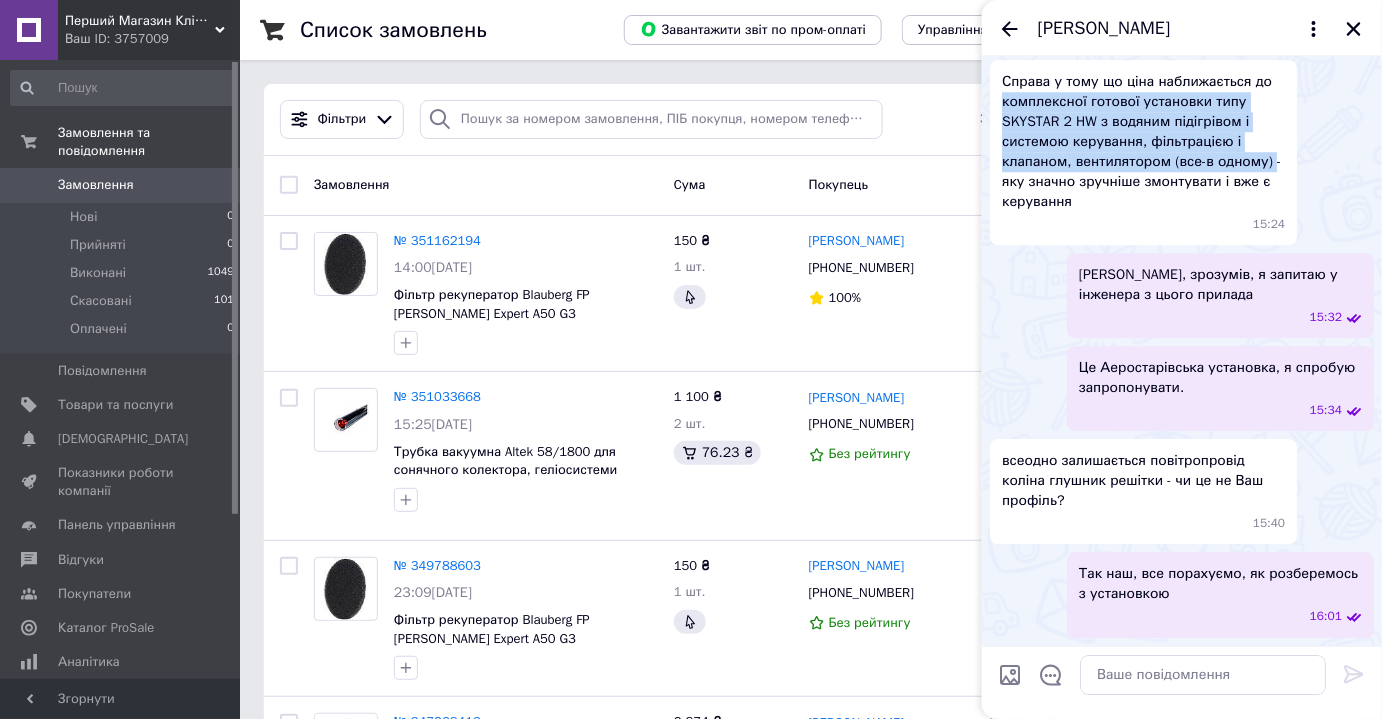click on "Справа у тому що ціна наближається до комплексної готової установки типу SKYSTAR 2 HW з водяним підігрівом і системою керування, фільтрацією і клапаном, вентилятором (все-в одному) - яку значно зручніше змонтувати і вже є керування 15:24" at bounding box center (1182, 152) 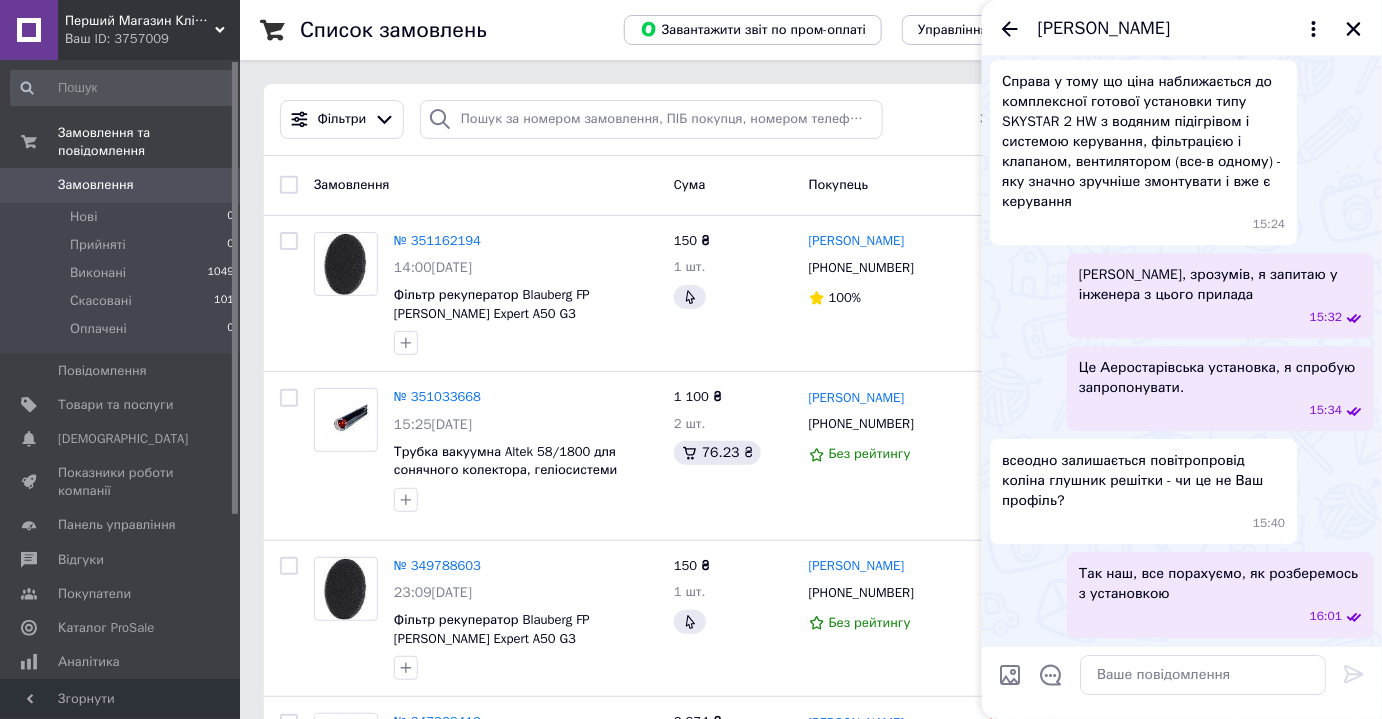 scroll, scrollTop: 2593, scrollLeft: 0, axis: vertical 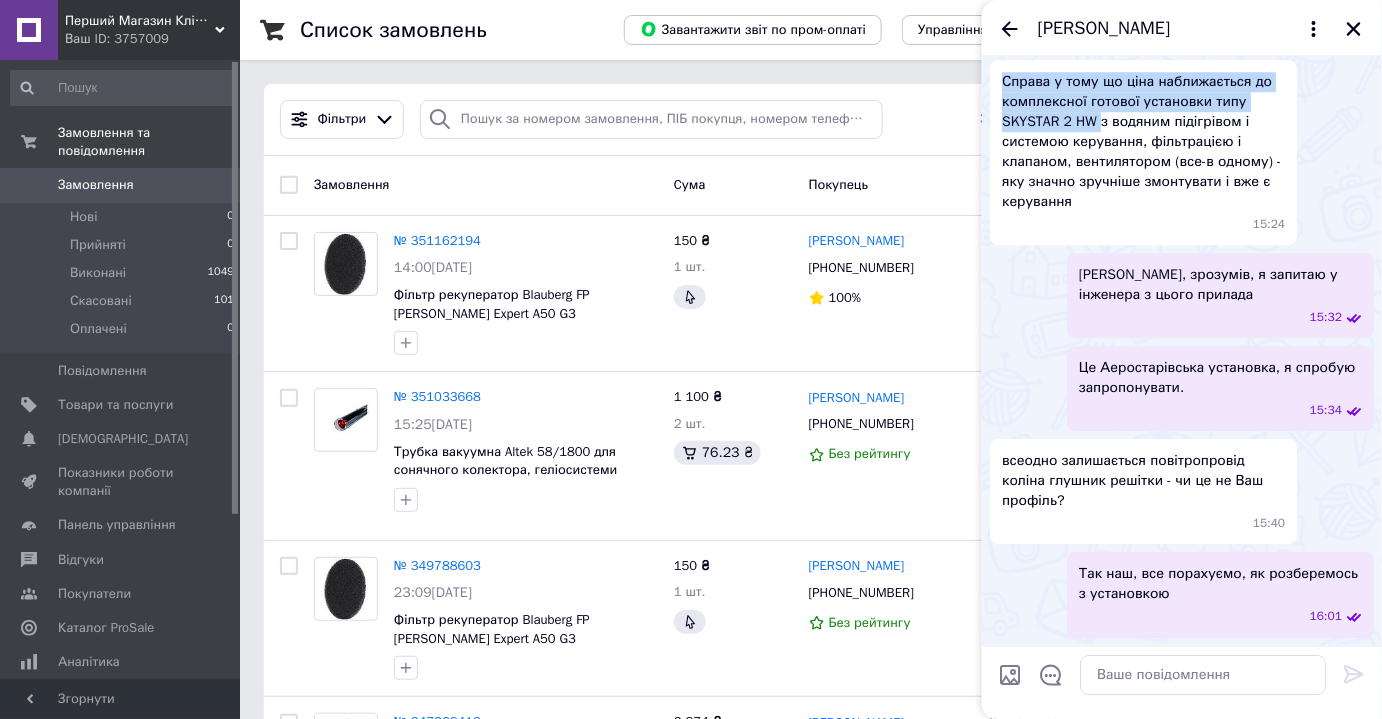 drag, startPoint x: 1099, startPoint y: 143, endPoint x: 1266, endPoint y: 337, distance: 255.97852 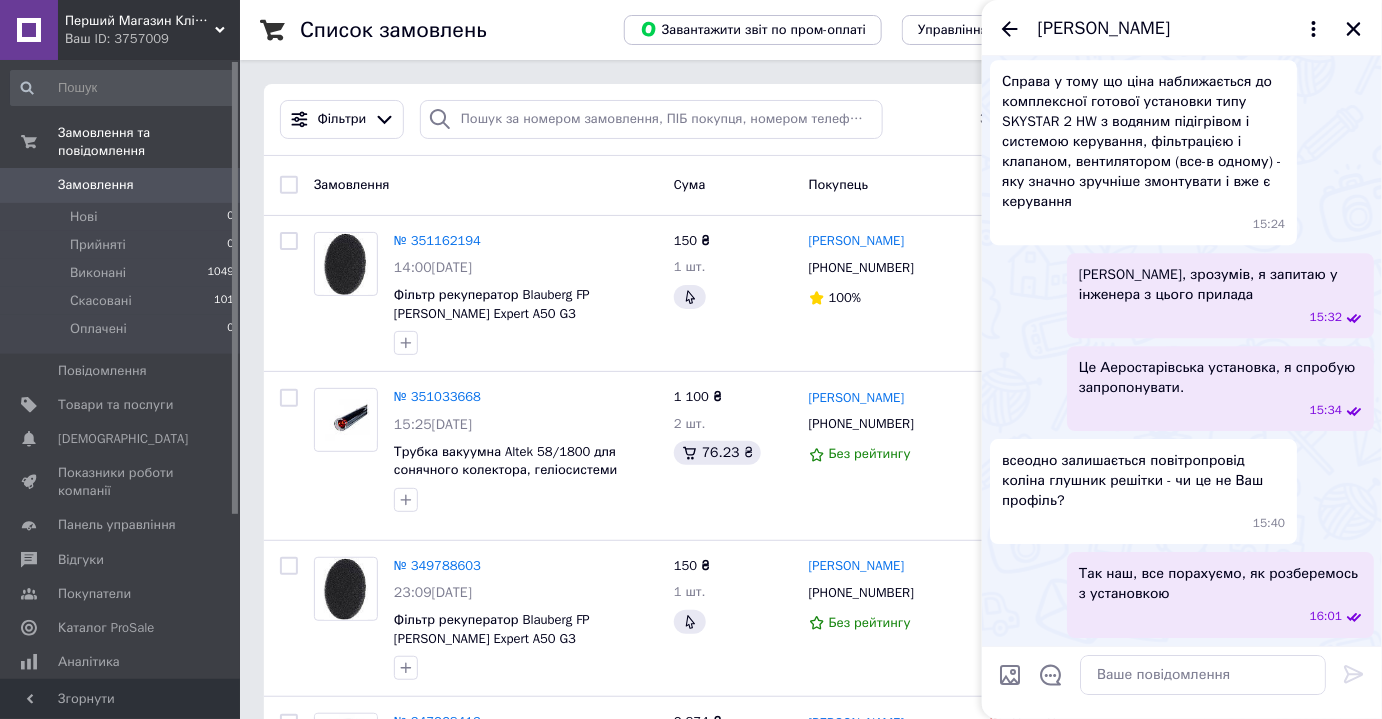 scroll, scrollTop: 2320, scrollLeft: 0, axis: vertical 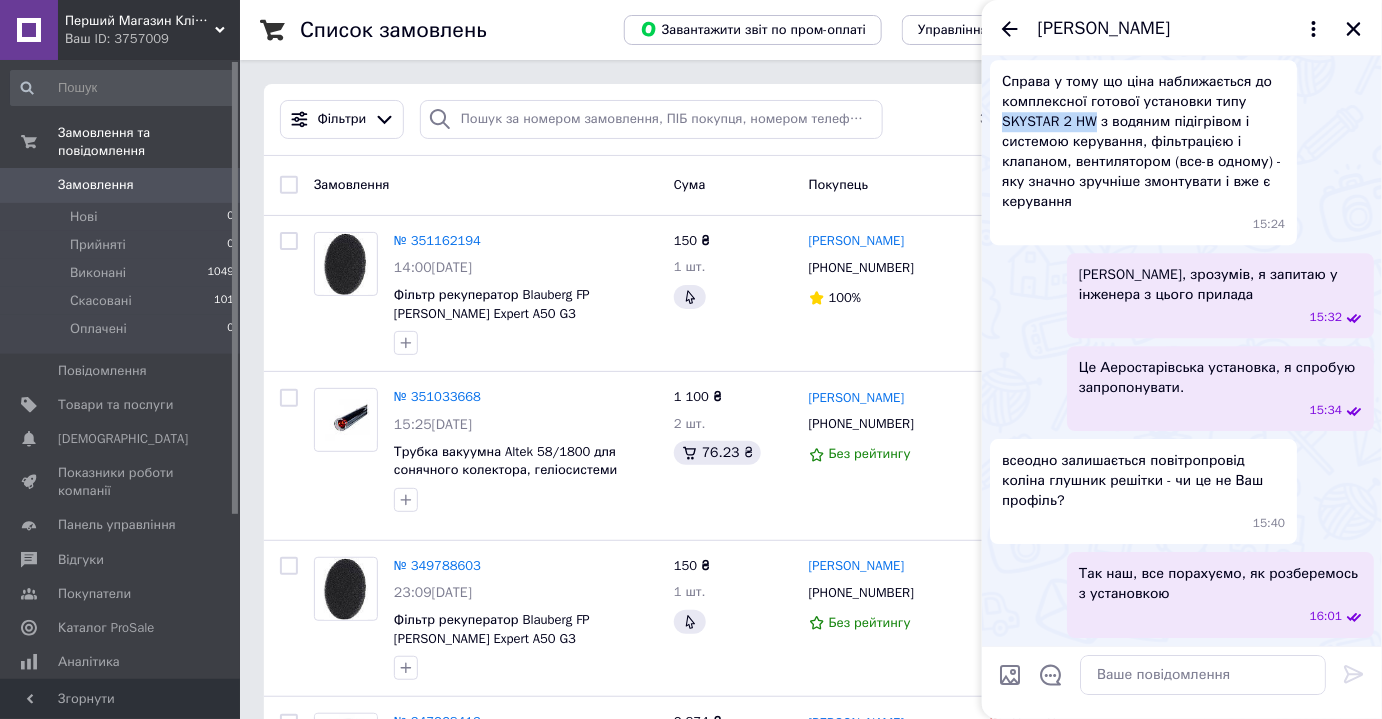 drag, startPoint x: 1096, startPoint y: 409, endPoint x: 1003, endPoint y: 413, distance: 93.08598 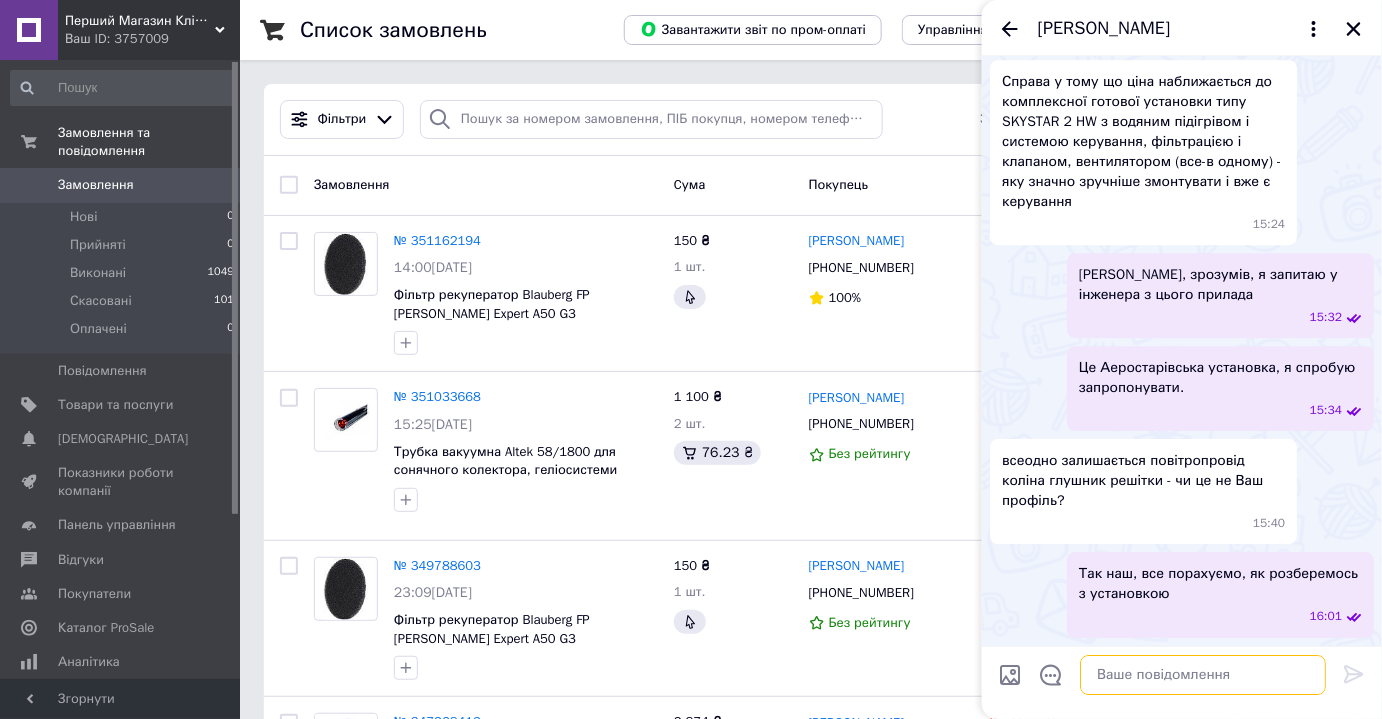 click at bounding box center (1203, 675) 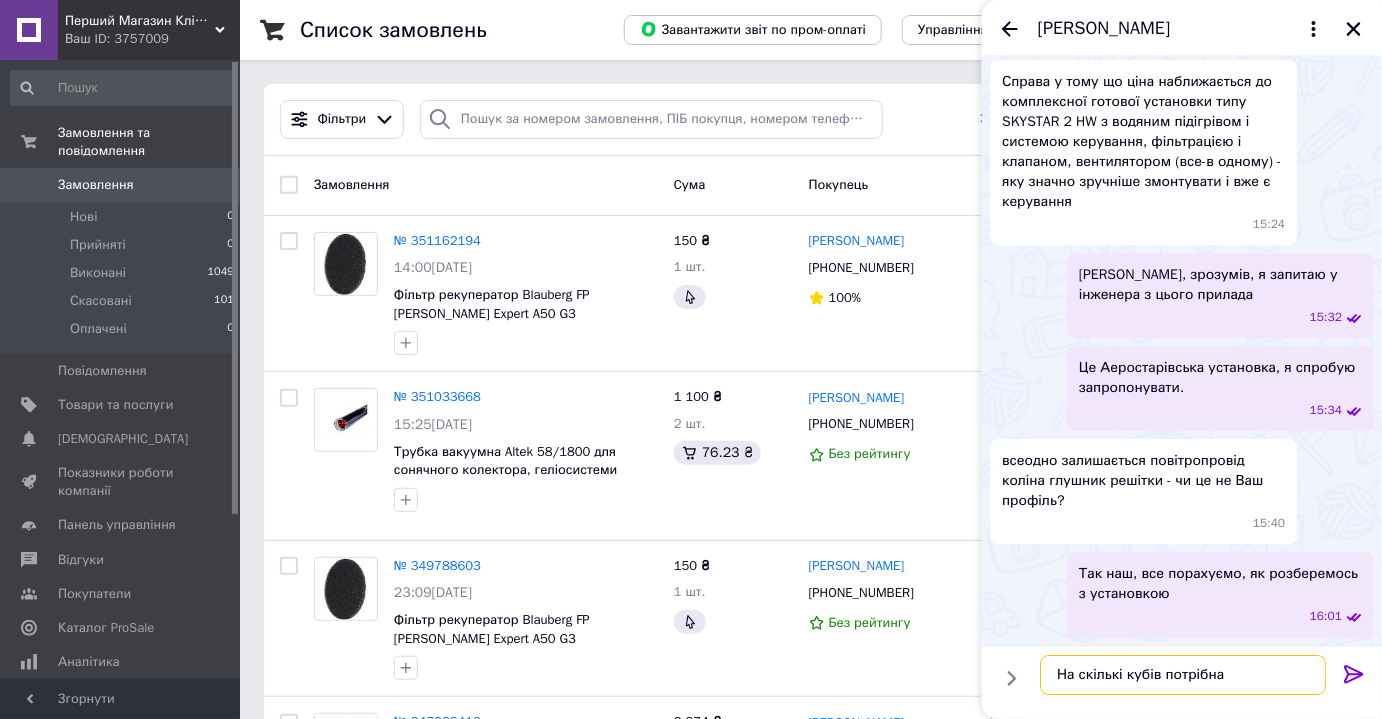 paste on "SKYSTAR 2 HW" 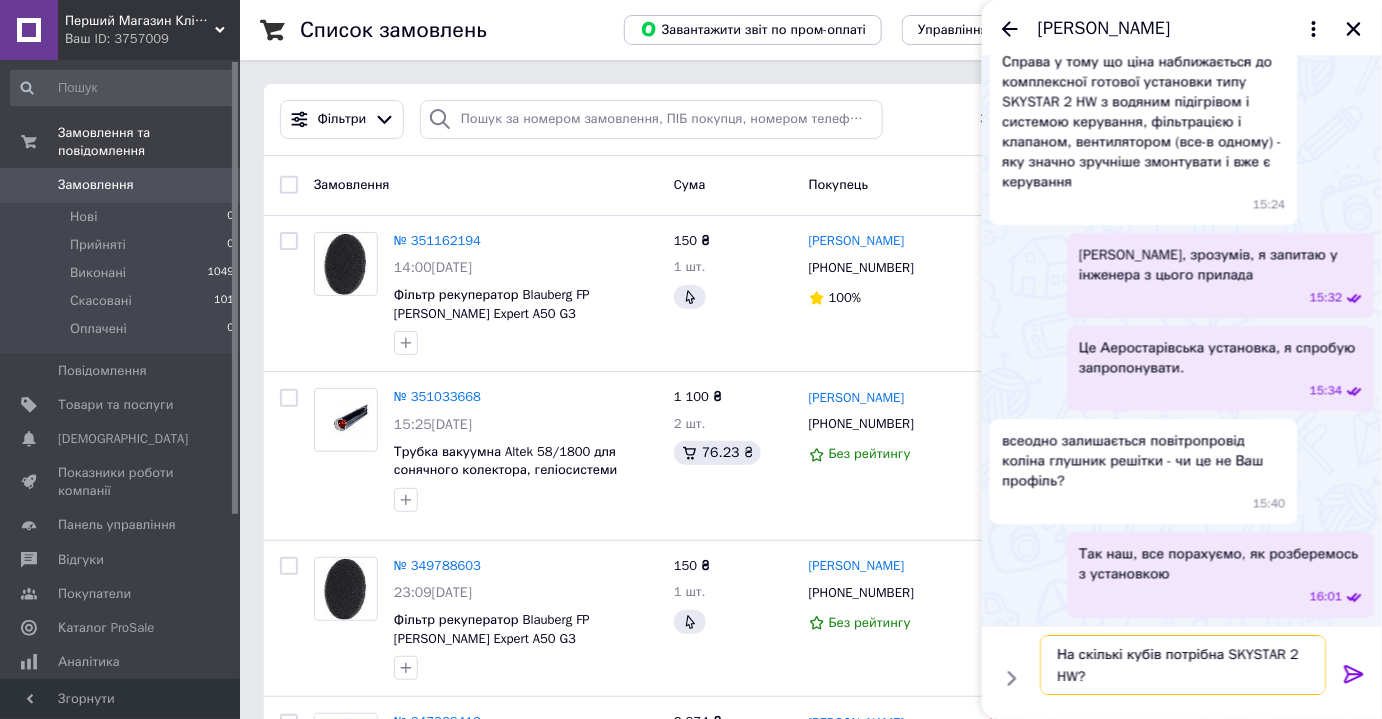 type on "На скількі кубів потрібна SKYSTAR 2 HW?" 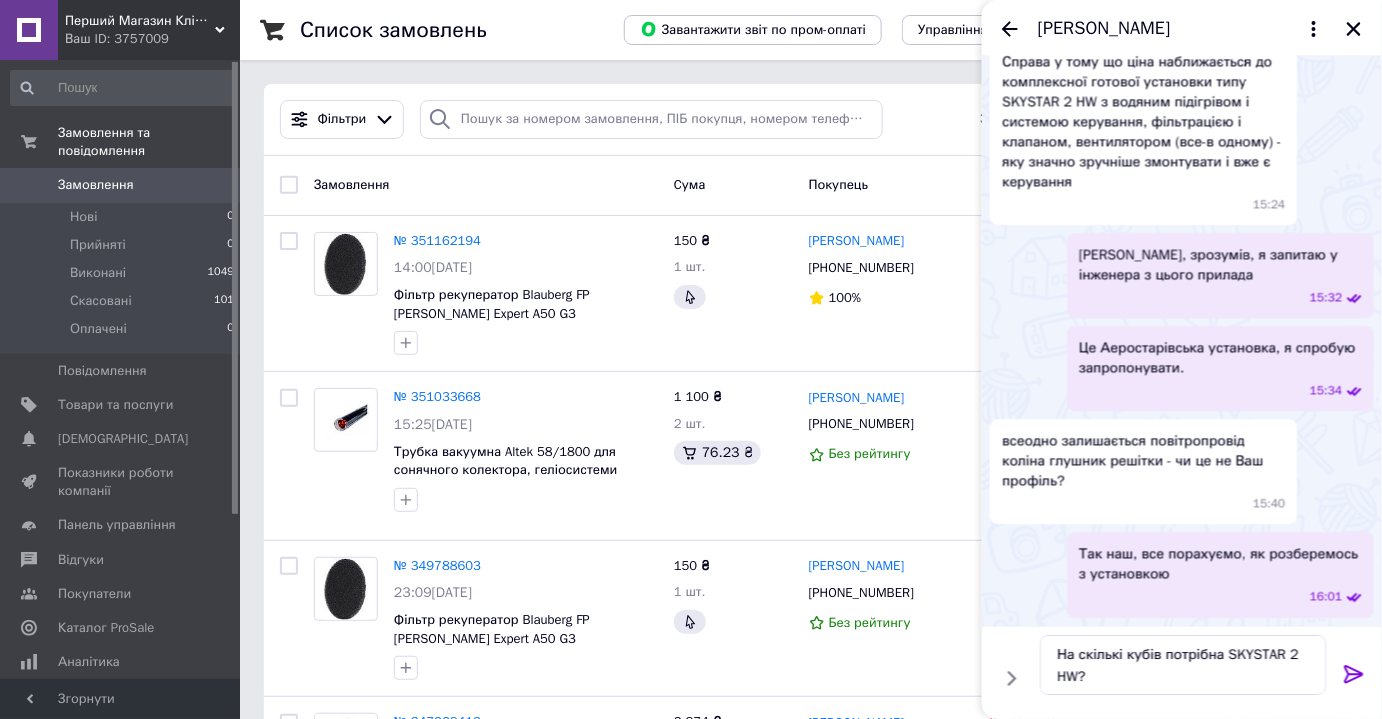 click 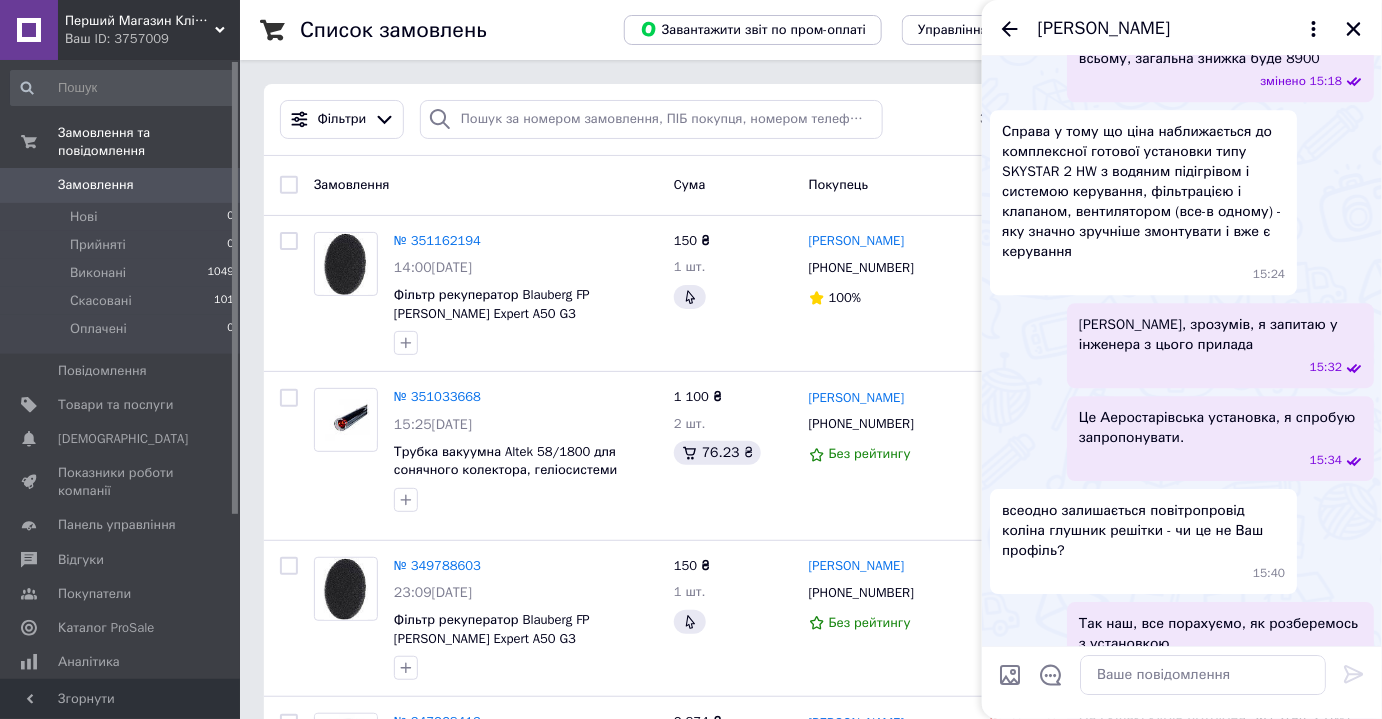 scroll, scrollTop: 1757, scrollLeft: 0, axis: vertical 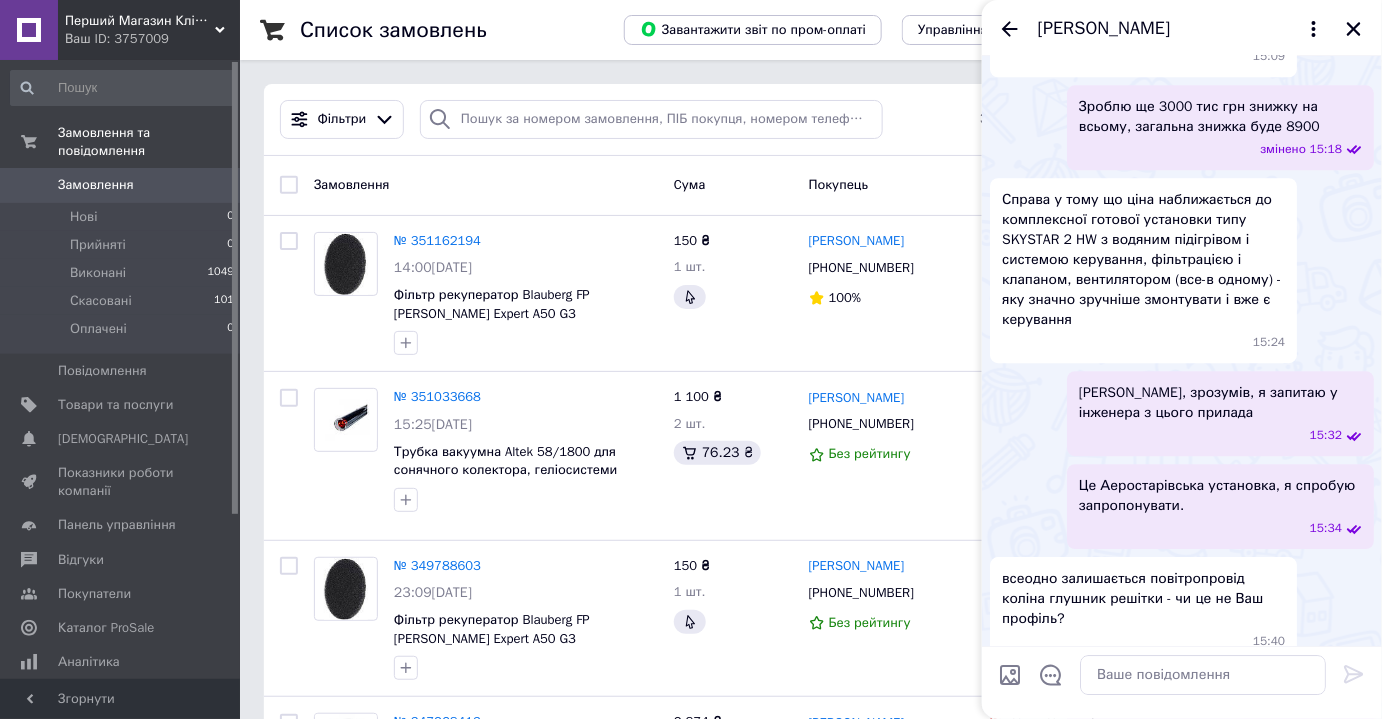 click at bounding box center (1366, -243) 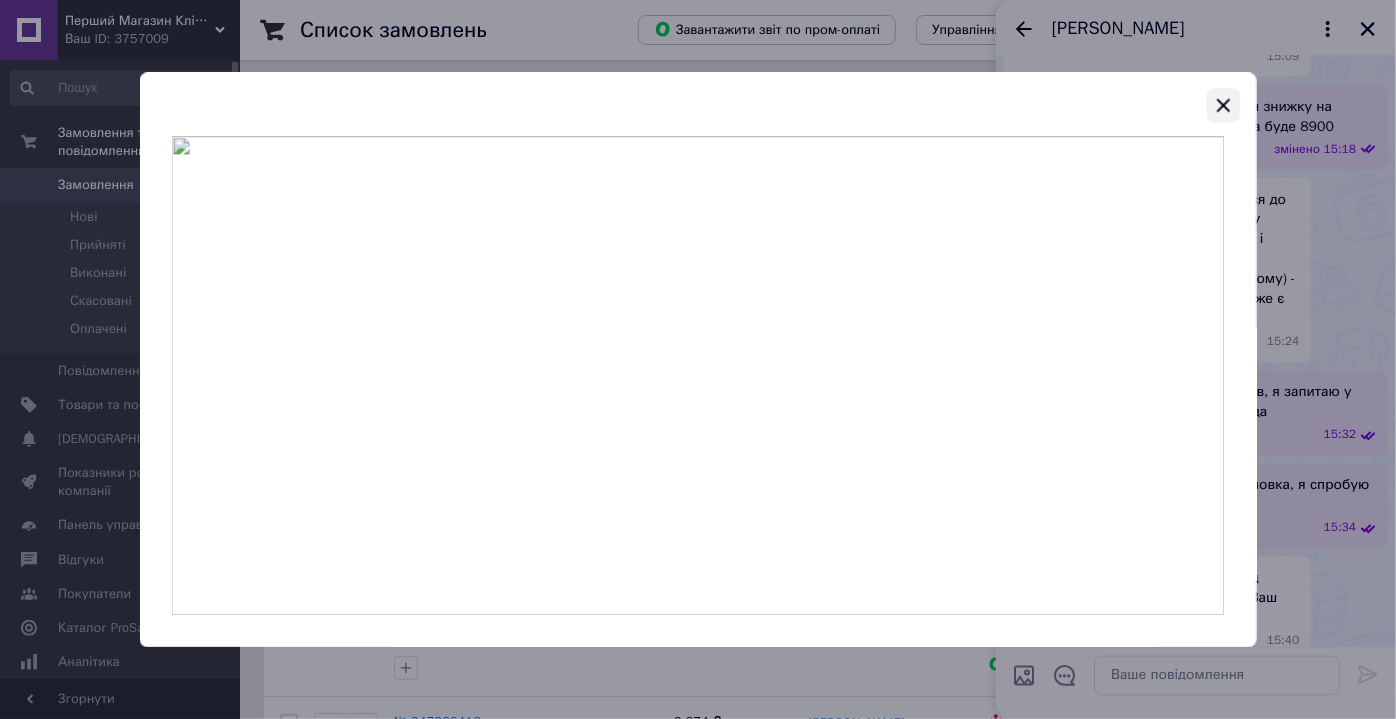 click 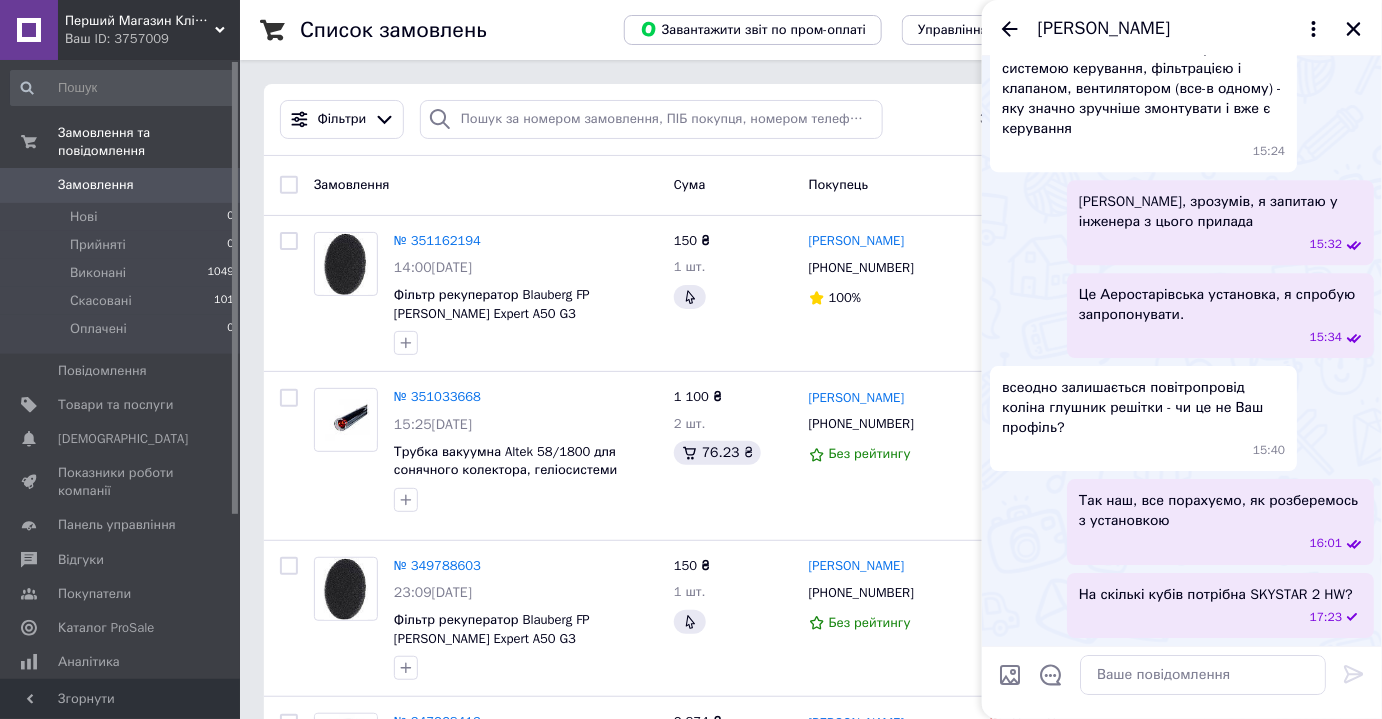 scroll, scrollTop: 2666, scrollLeft: 0, axis: vertical 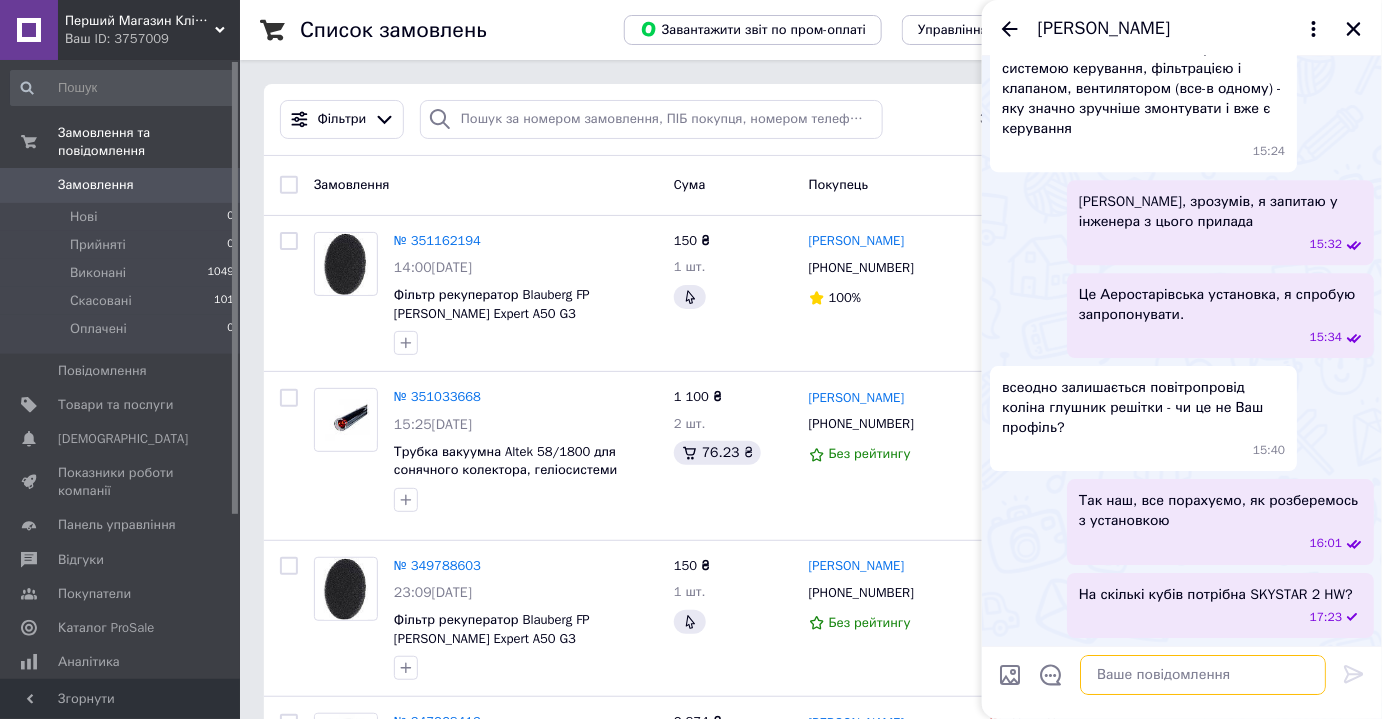 click at bounding box center [1203, 675] 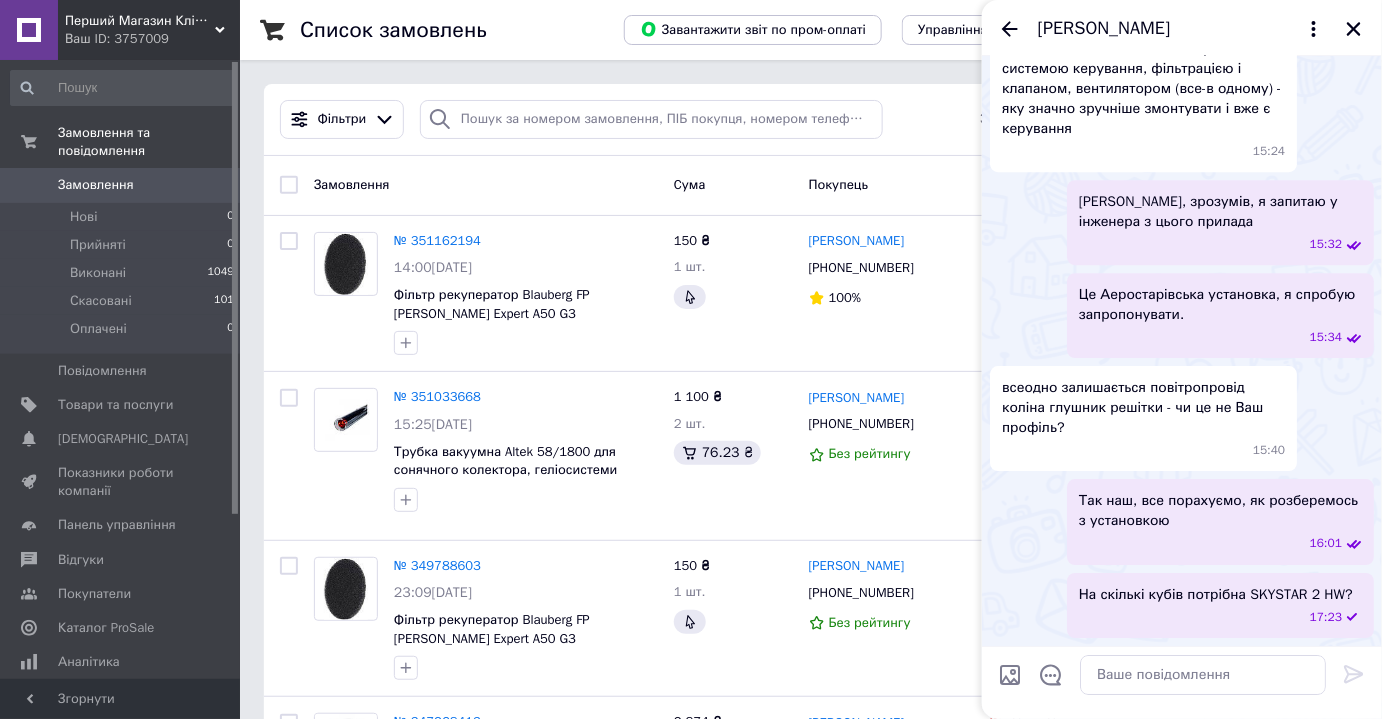 click on "На скількі кубів потрібна SKYSTAR 2 HW? 17:23" at bounding box center (1220, 605) 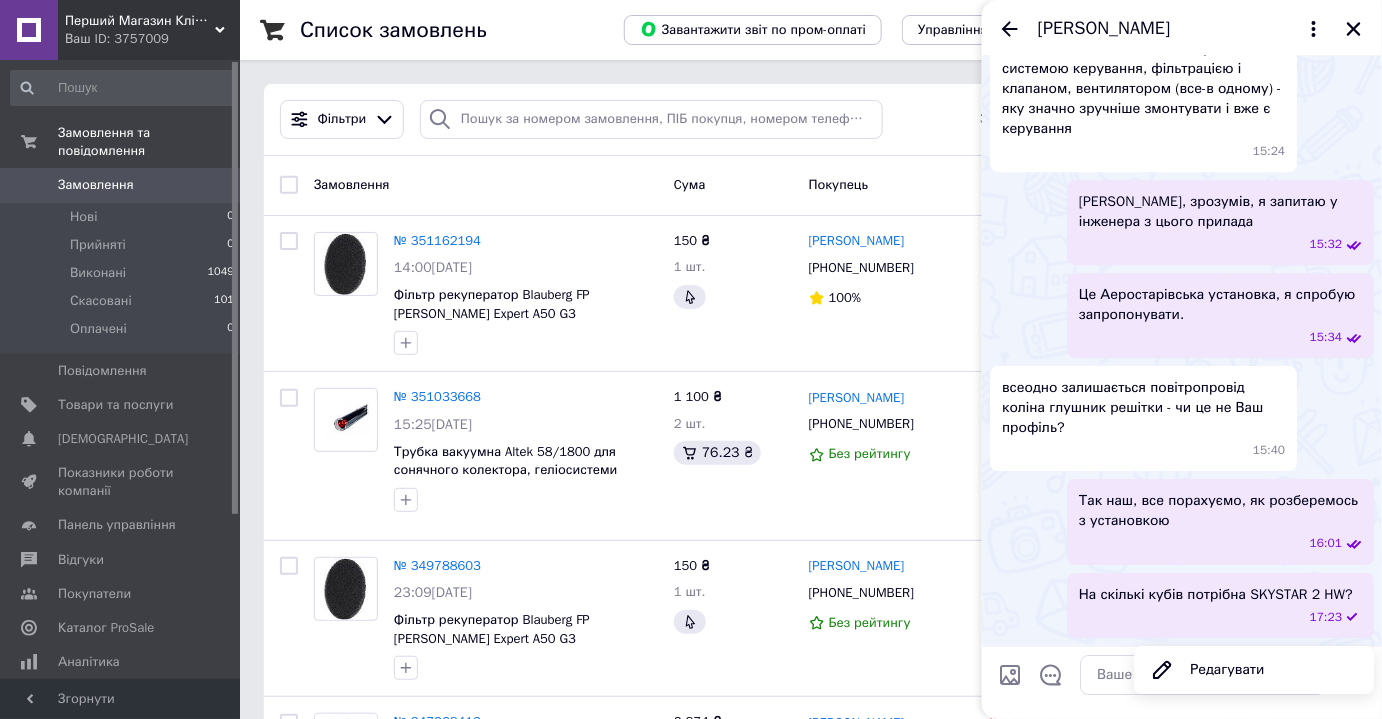 click on "Редагувати" at bounding box center (1254, 670) 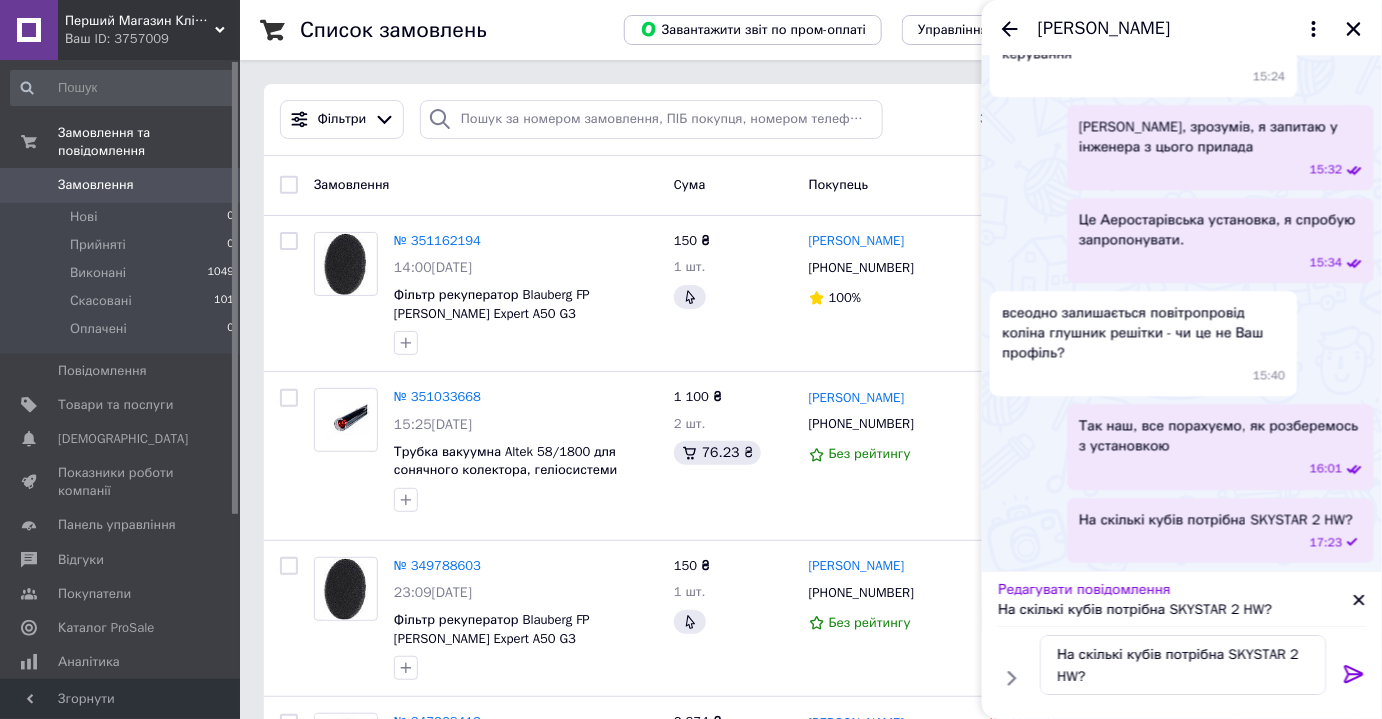 click on "На скількі кубів потрібна SKYSTAR 2 HW?" at bounding box center [1175, 610] 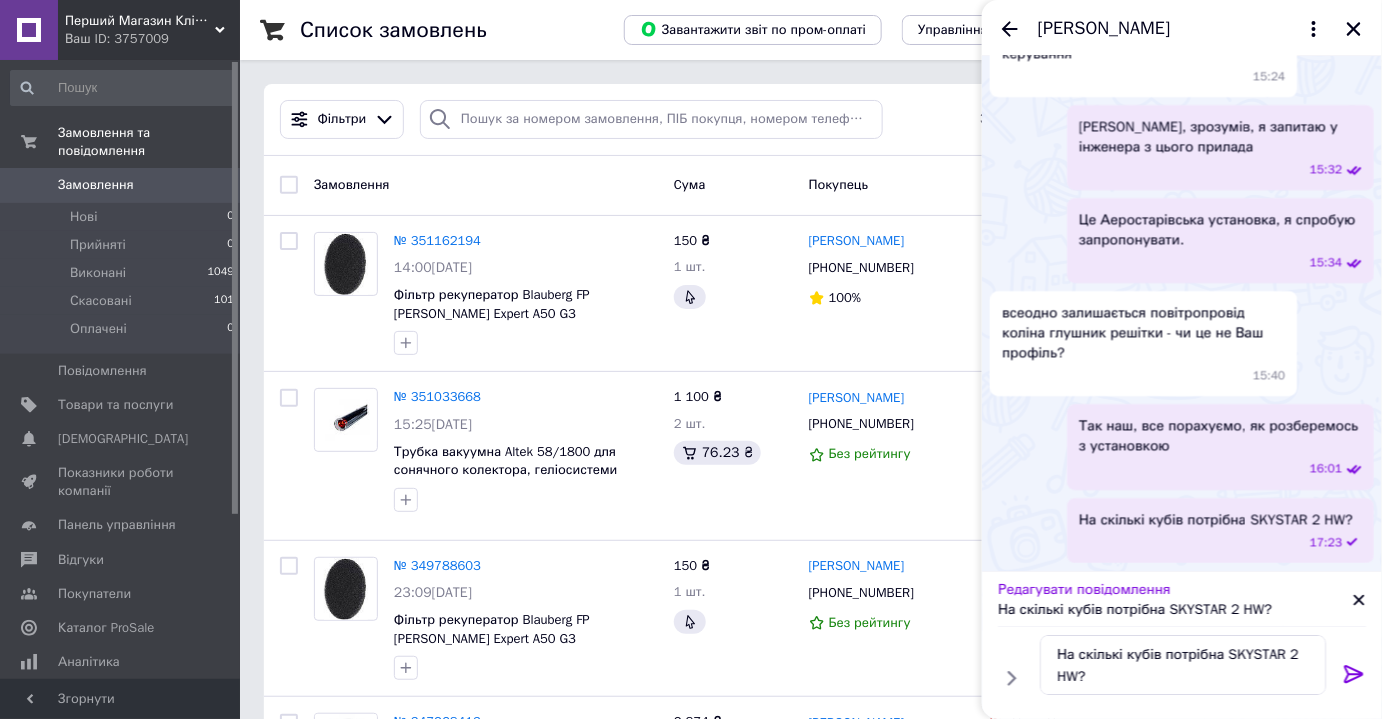 click on "На скількі кубів потрібна SKYSTAR 2 HW?" at bounding box center (1175, 610) 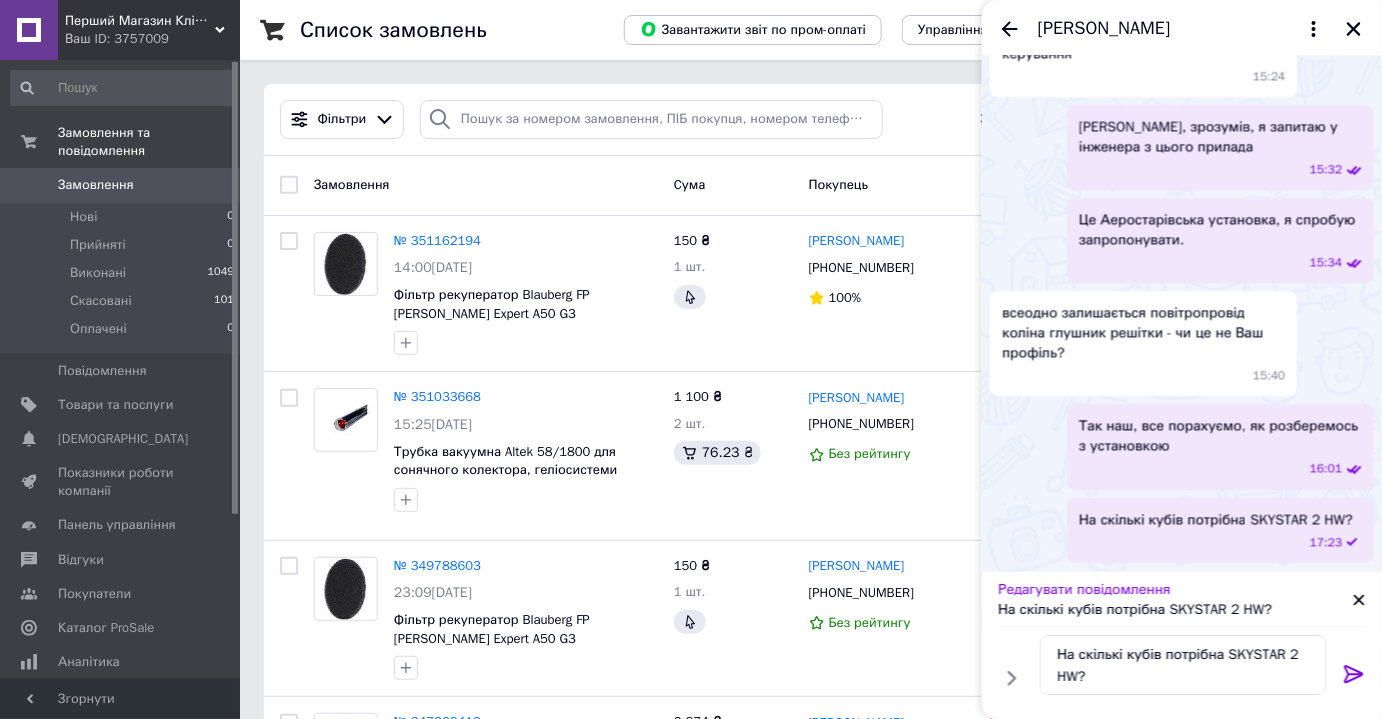 click on "На скількі кубів потрібна SKYSTAR 2 HW?" at bounding box center [1175, 610] 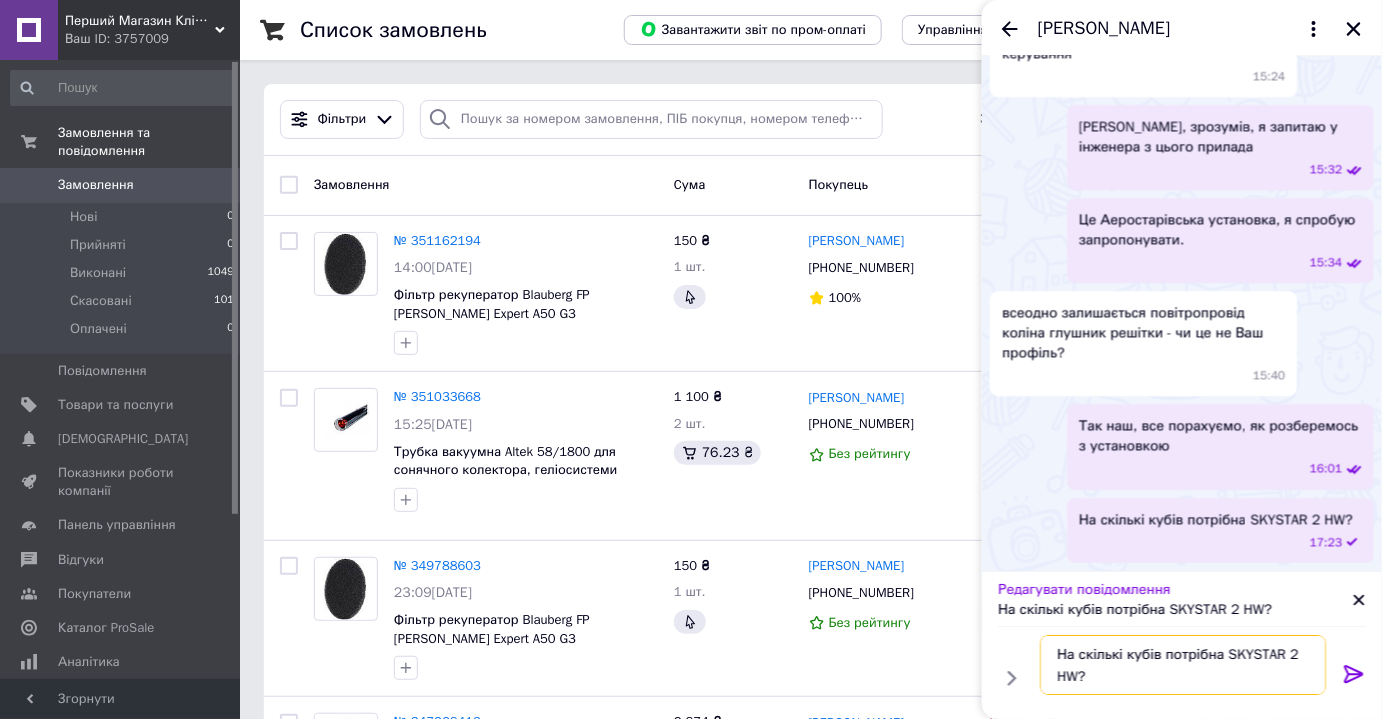 click on "На скількі кубів потрібна SKYSTAR 2 HW?" at bounding box center [1183, 665] 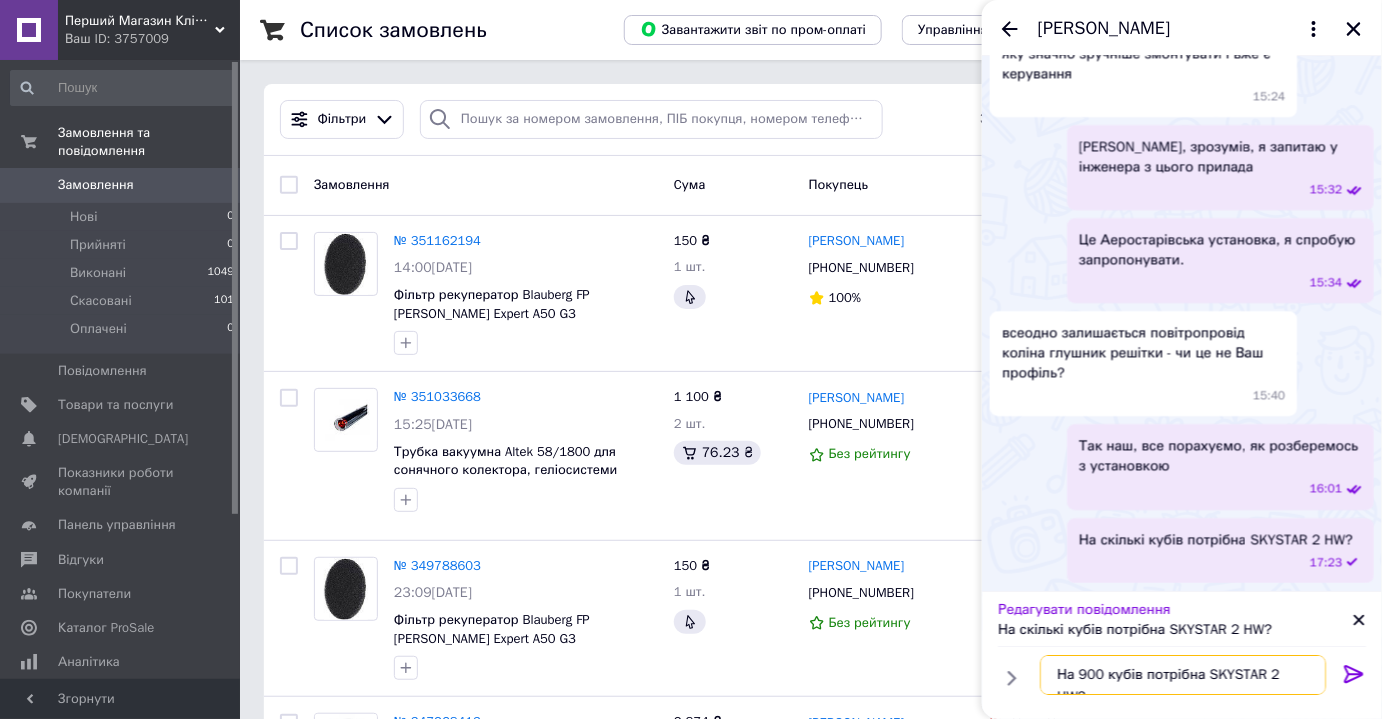 type on "На 900 кубів потрібна SKYSTAR 2 HW?" 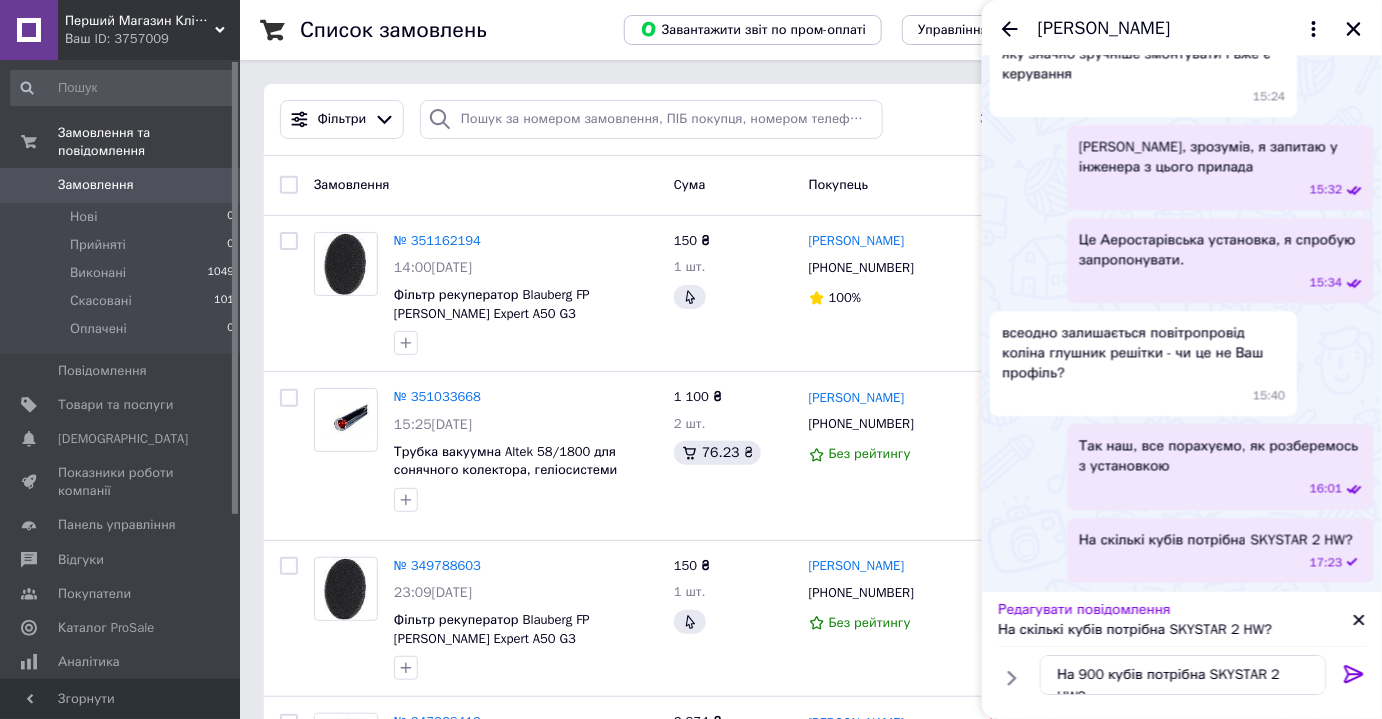 click 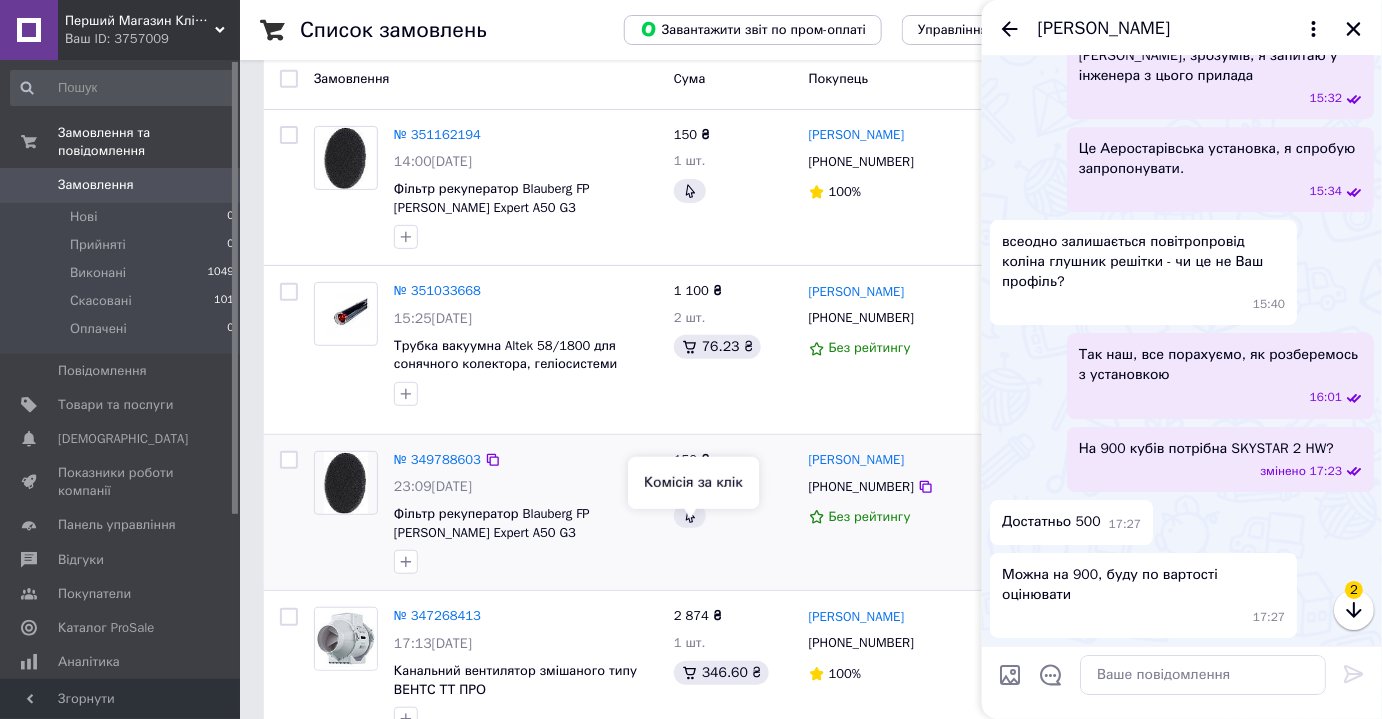 scroll, scrollTop: 181, scrollLeft: 0, axis: vertical 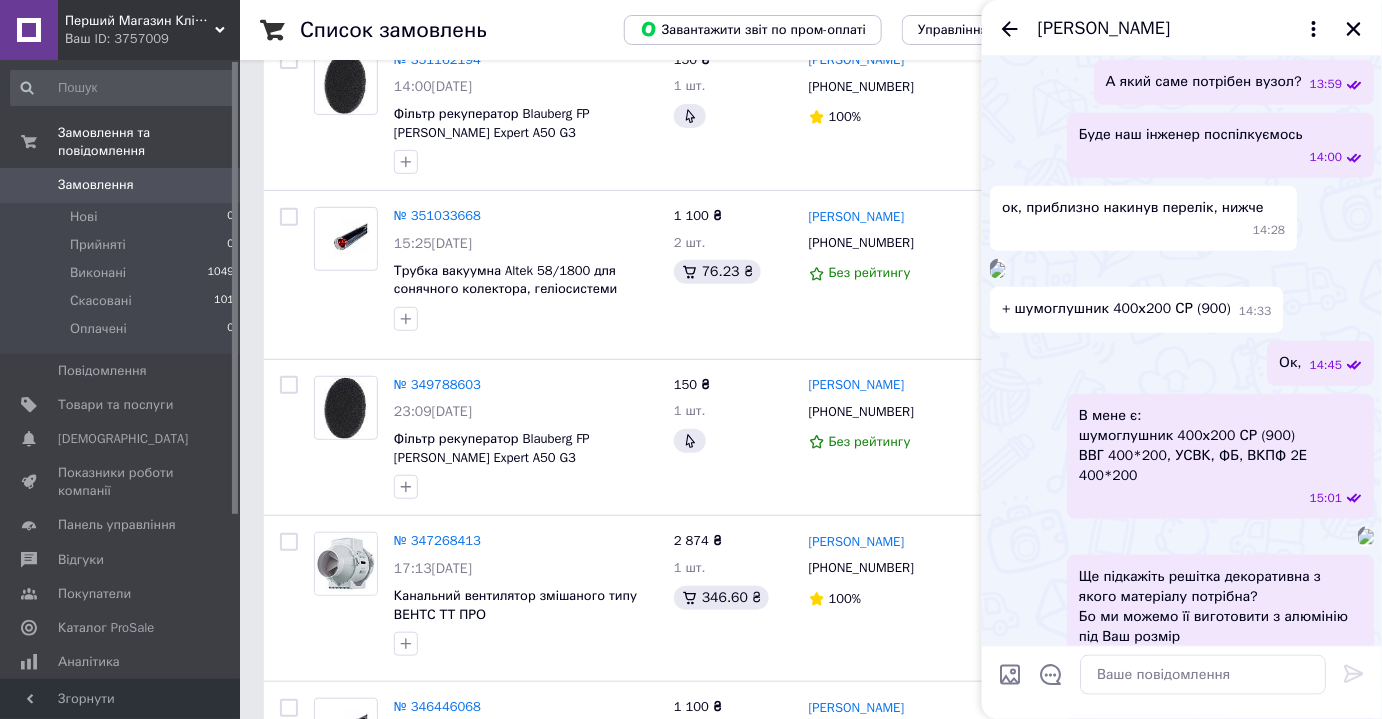 click at bounding box center (998, 270) 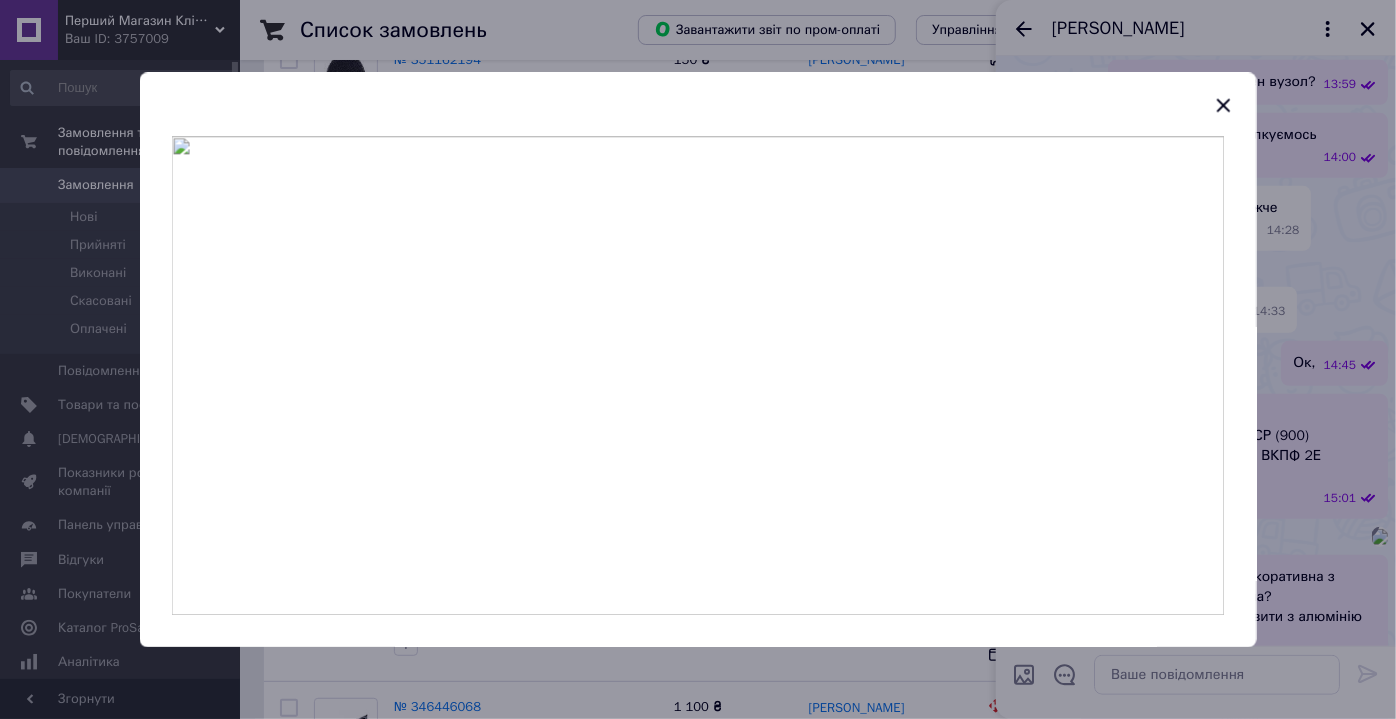 click 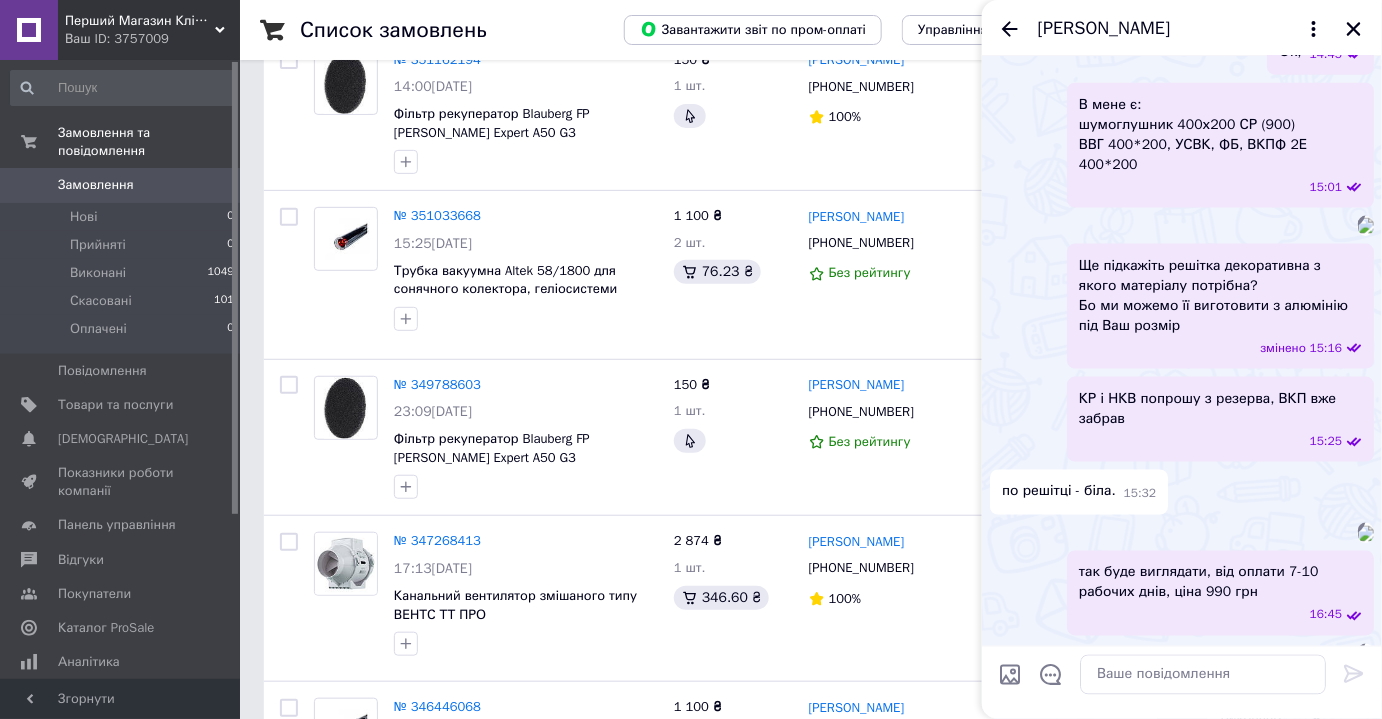 scroll, scrollTop: 1338, scrollLeft: 0, axis: vertical 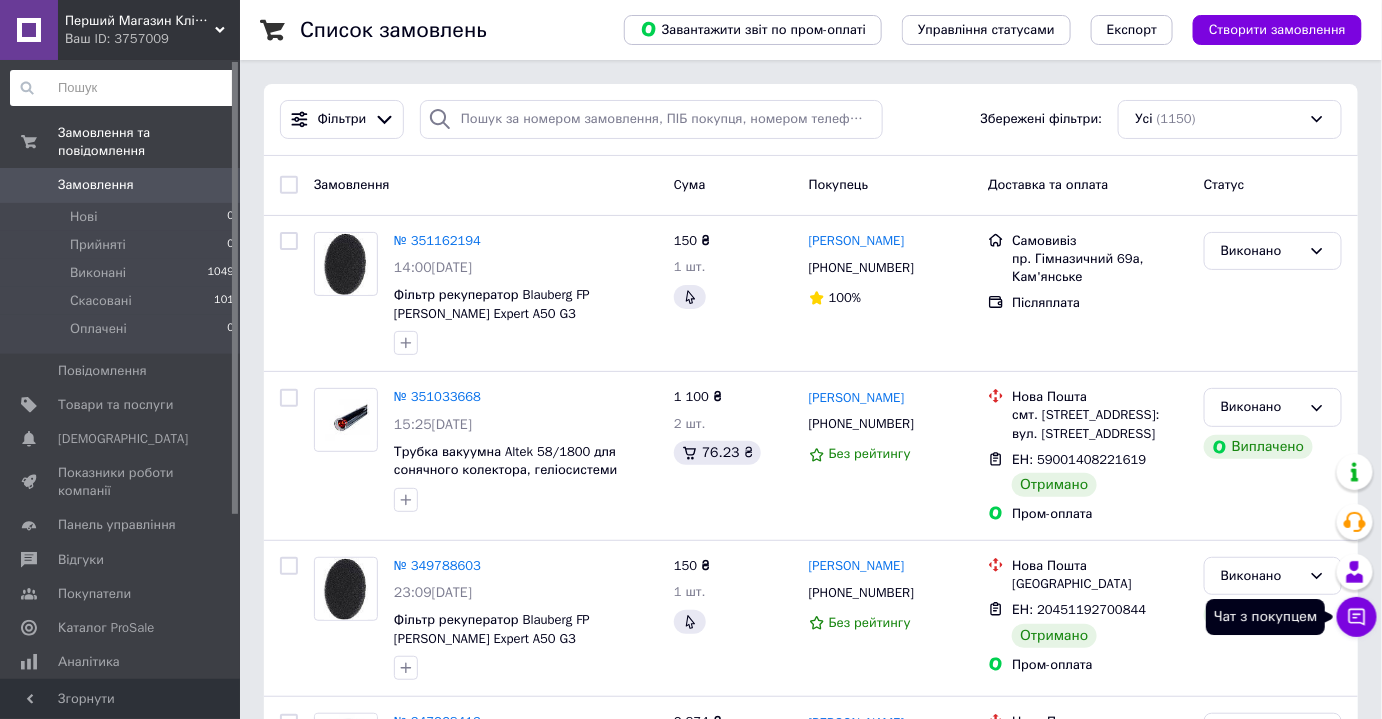 click on "Чат з покупцем" at bounding box center [1357, 617] 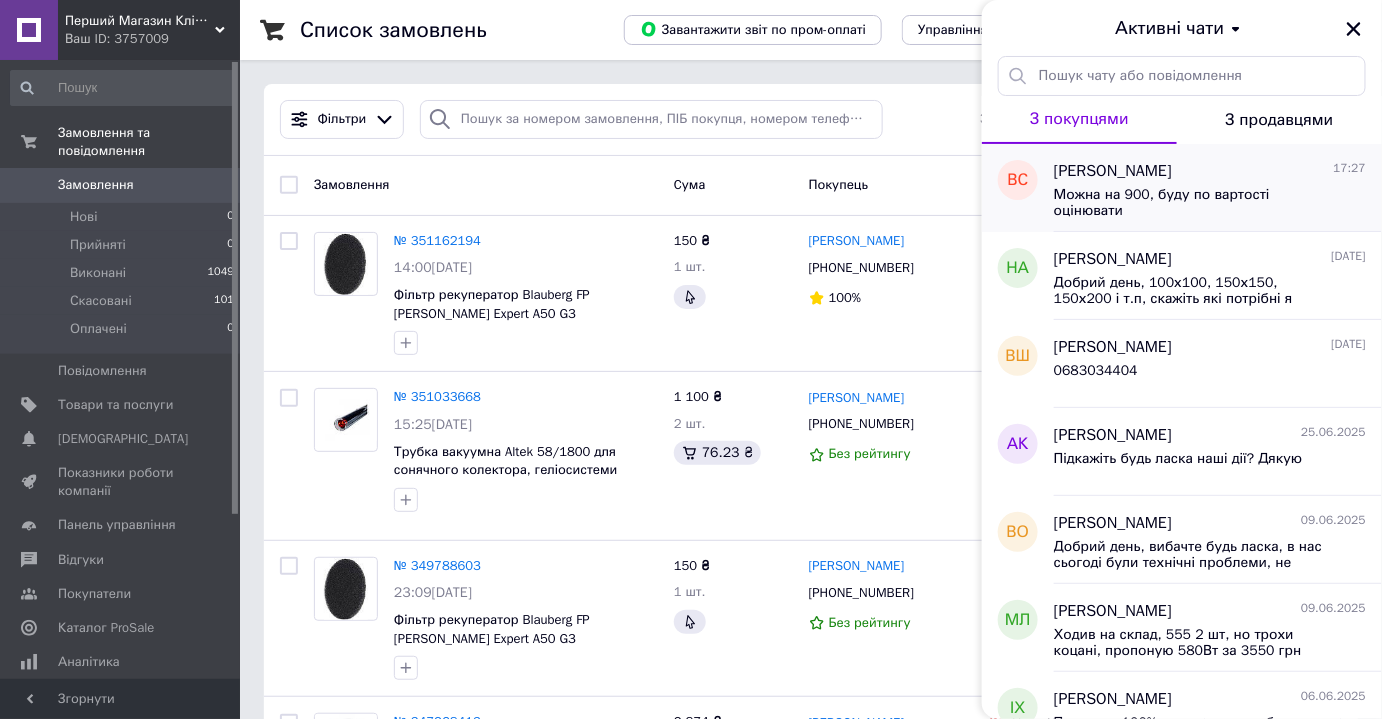 click on "[PERSON_NAME]" at bounding box center [1113, 171] 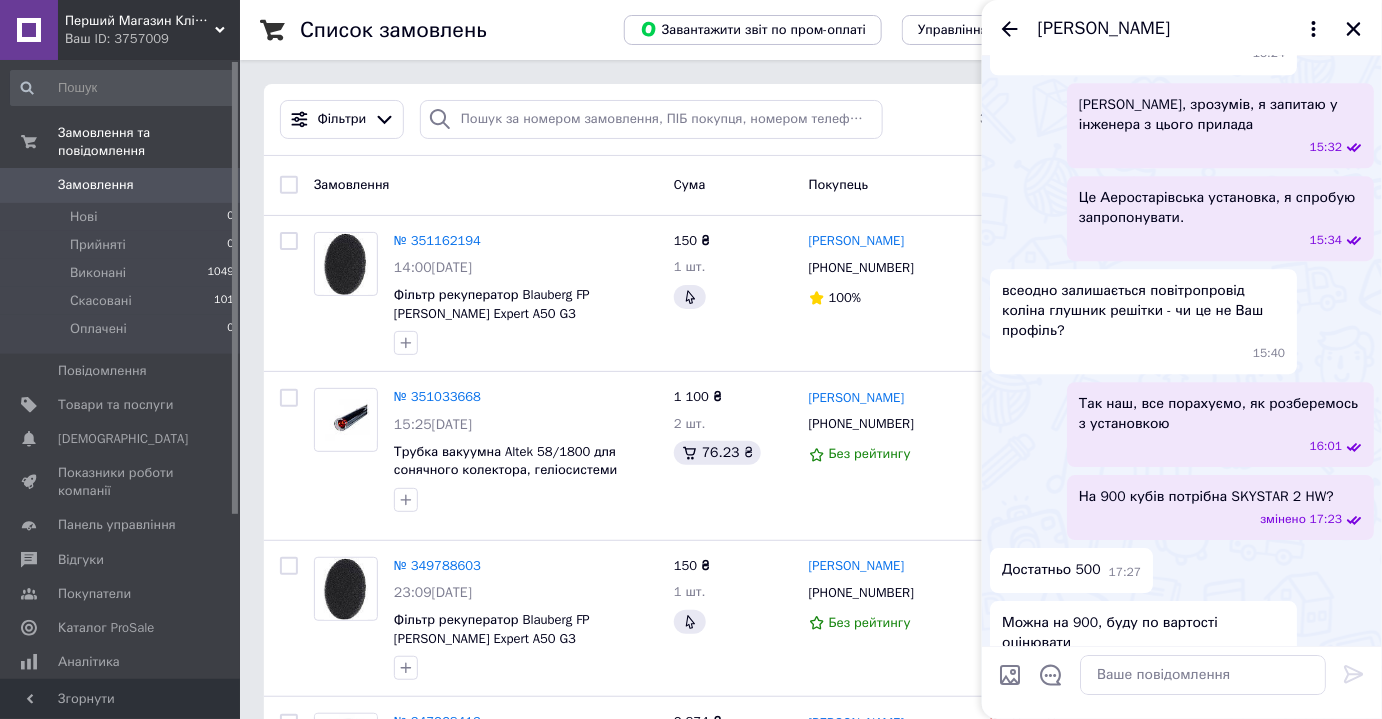 scroll, scrollTop: 1613, scrollLeft: 0, axis: vertical 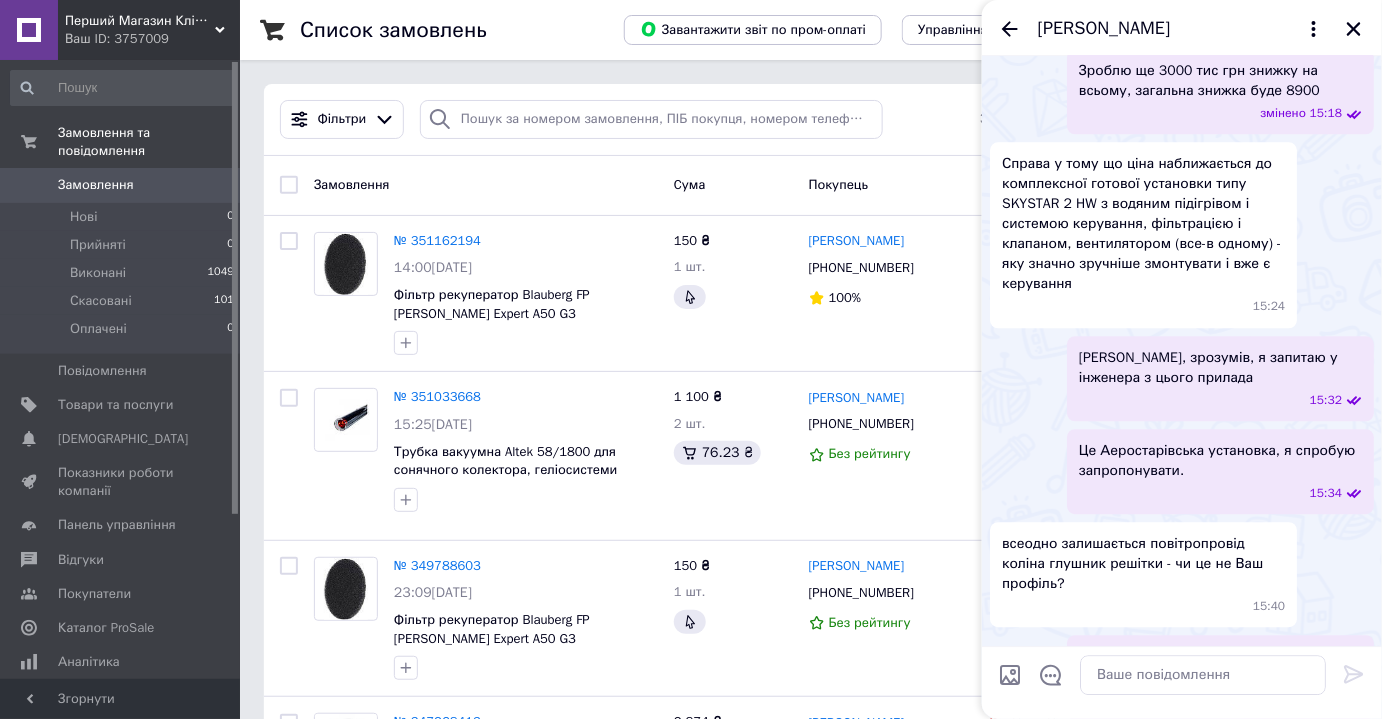 click at bounding box center (1366, -279) 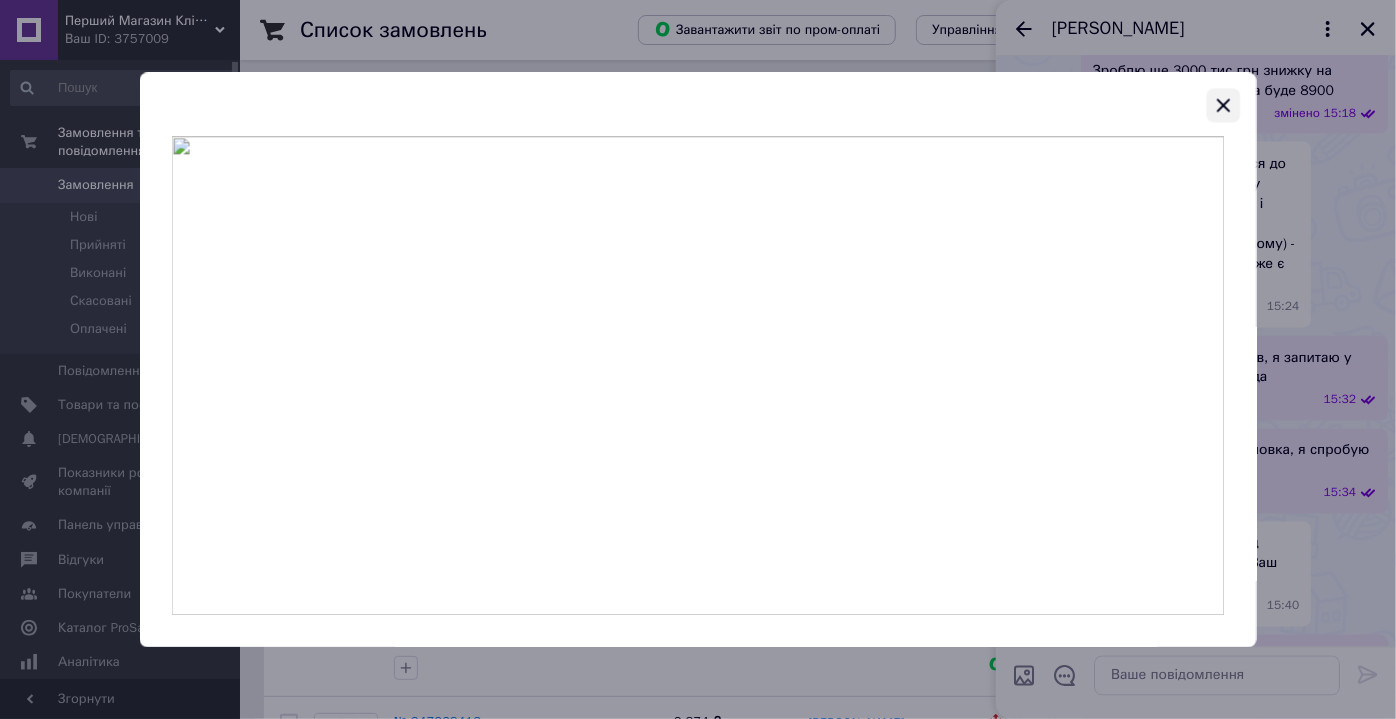 click 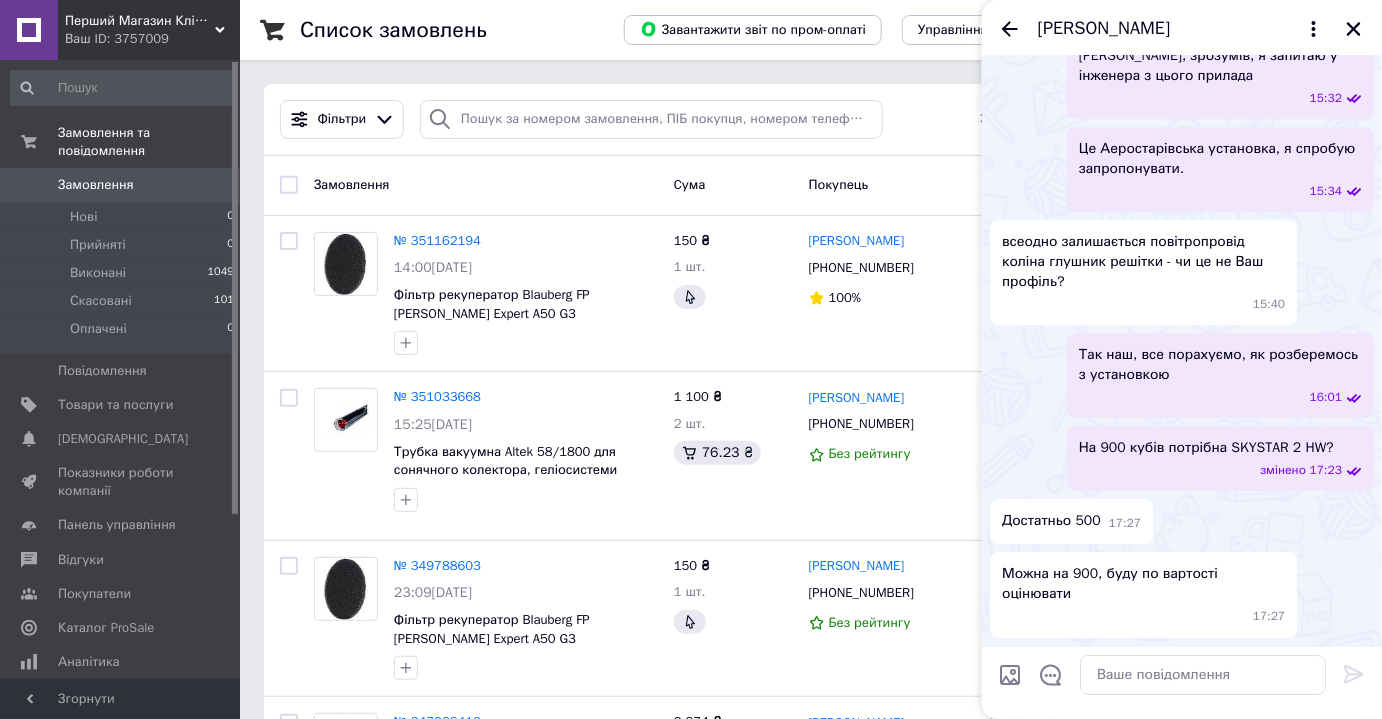 scroll, scrollTop: 2431, scrollLeft: 0, axis: vertical 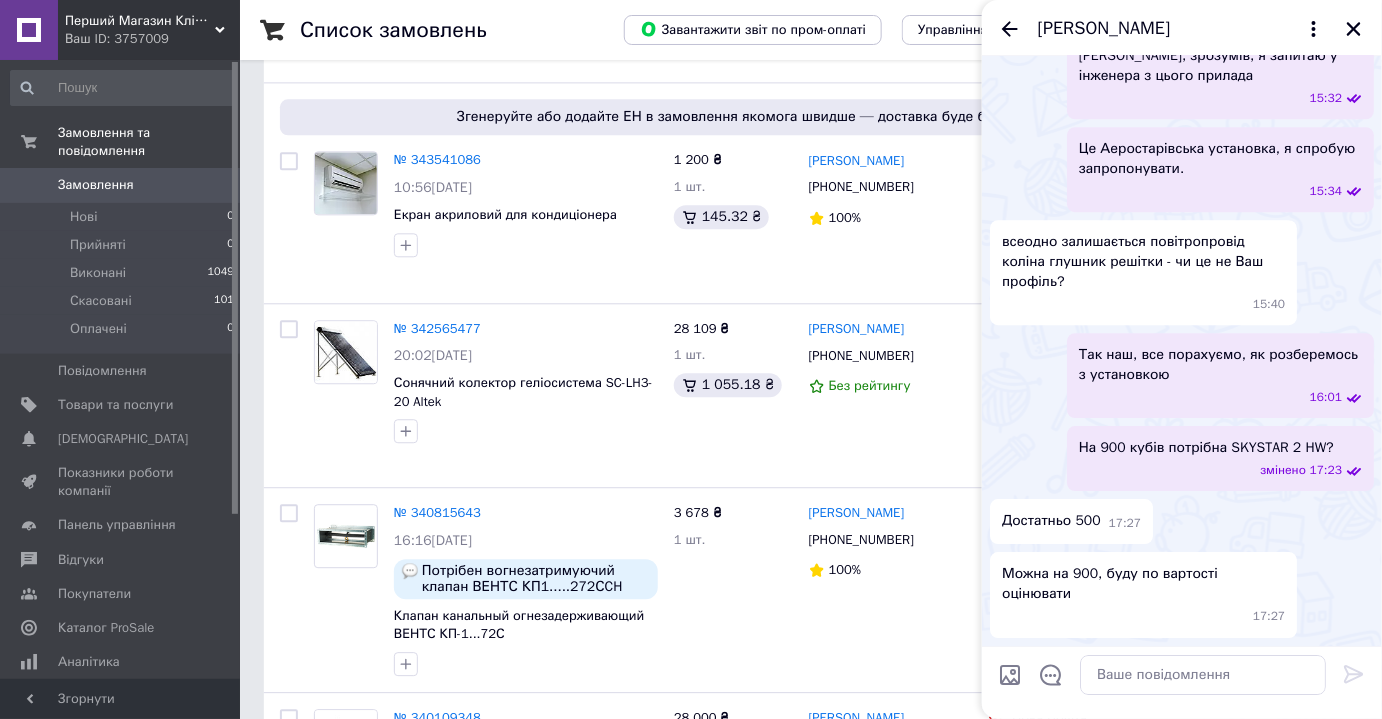 click on "всеодно залишається повітропровід коліна глушник решітки - чи це не Ваш профіль? 15:40" at bounding box center [1143, 272] 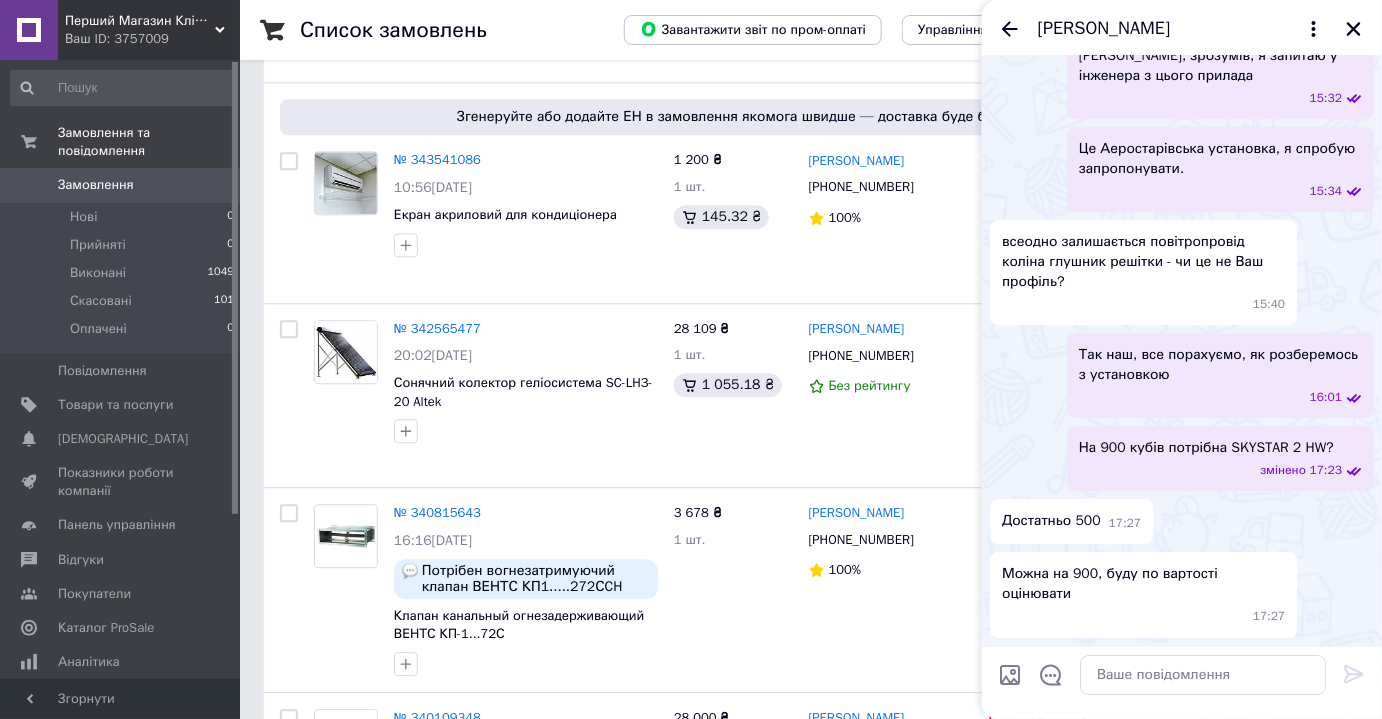 scroll, scrollTop: 2340, scrollLeft: 0, axis: vertical 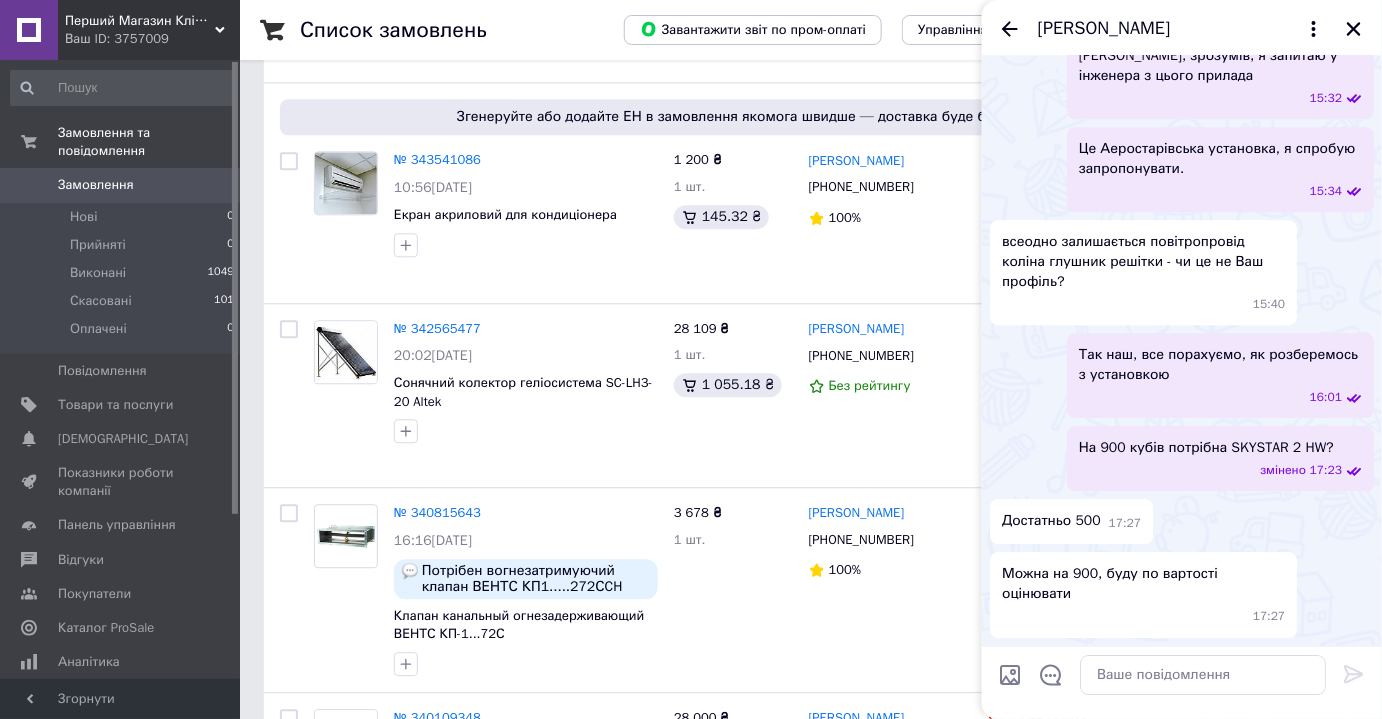drag, startPoint x: 1072, startPoint y: 295, endPoint x: 1242, endPoint y: 178, distance: 206.37103 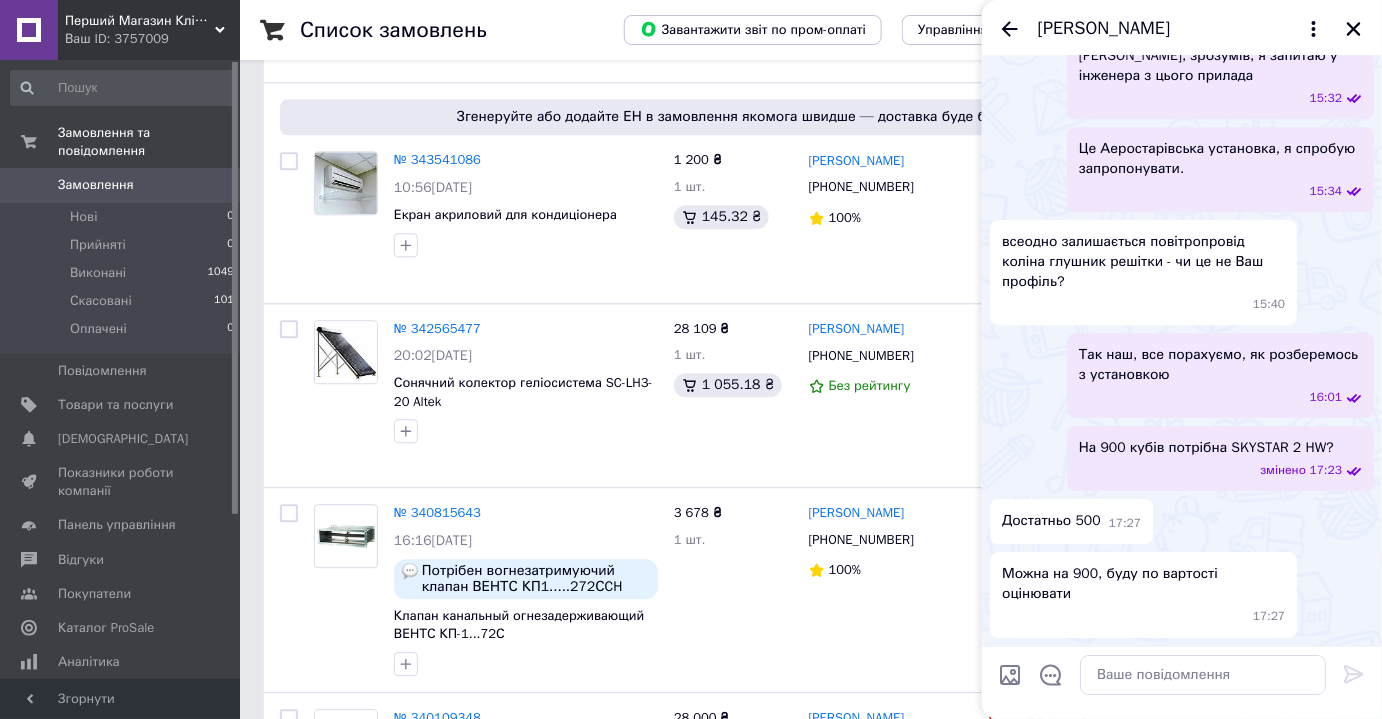 copy on "до комплексної готової установки типу SKYSTAR 2 HW з водяним підігрівом і системою керування, фільтрацією і клапаном, вентилятором (все-в одному) - яку значно зручніше змонтувати і вже є керування" 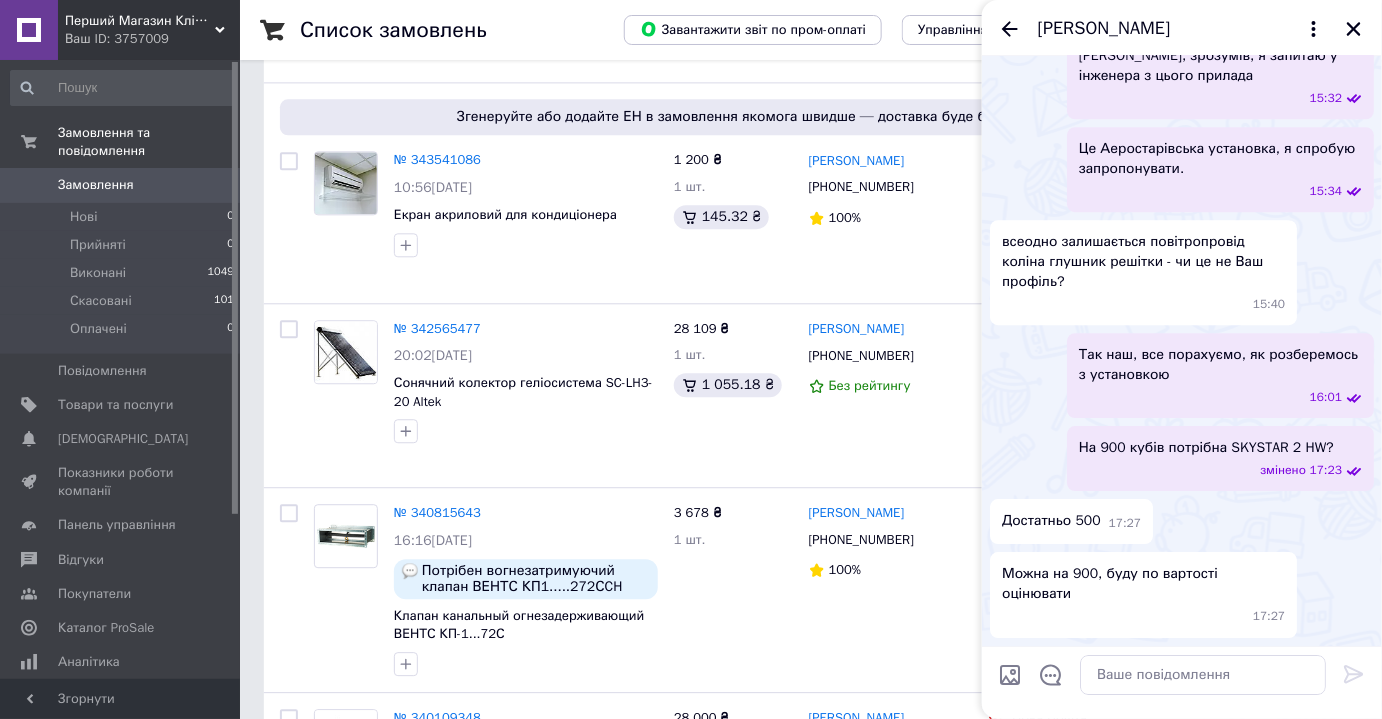 click on "Справа у тому що ціна наближається до комплексної готової установки типу SKYSTAR 2 HW з водяним підігрівом і системою керування, фільтрацією і клапаном, вентилятором (все-в одному) - яку значно зручніше змонтувати і вже є керування" at bounding box center (1143, -78) 